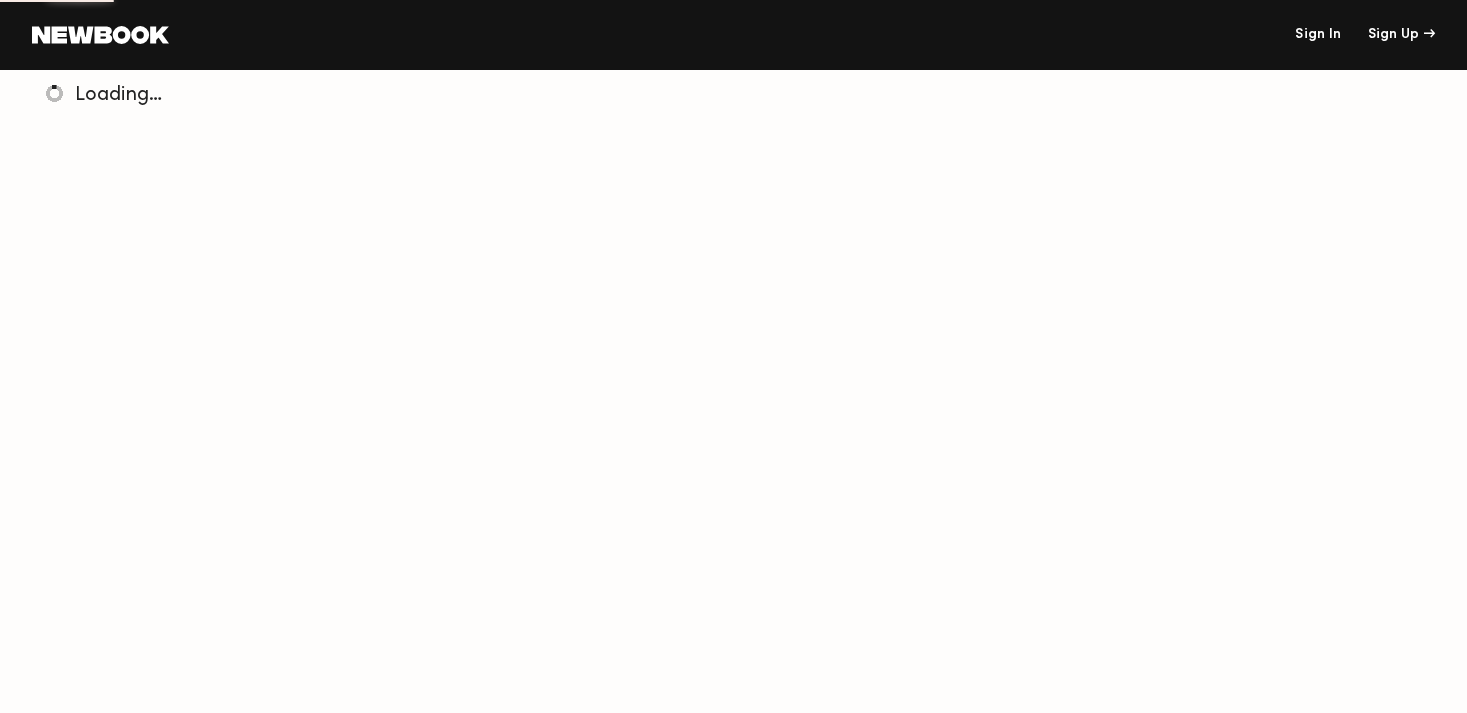 scroll, scrollTop: 0, scrollLeft: 0, axis: both 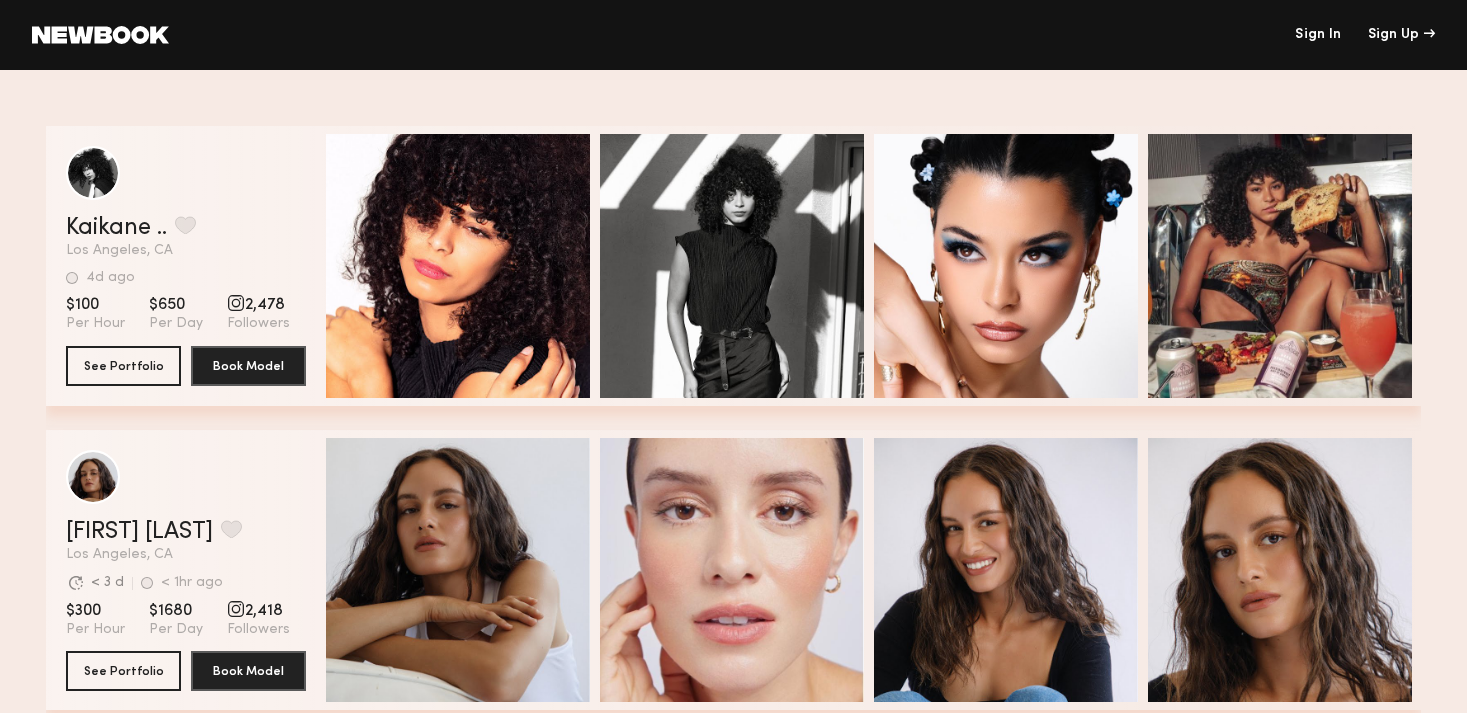 click 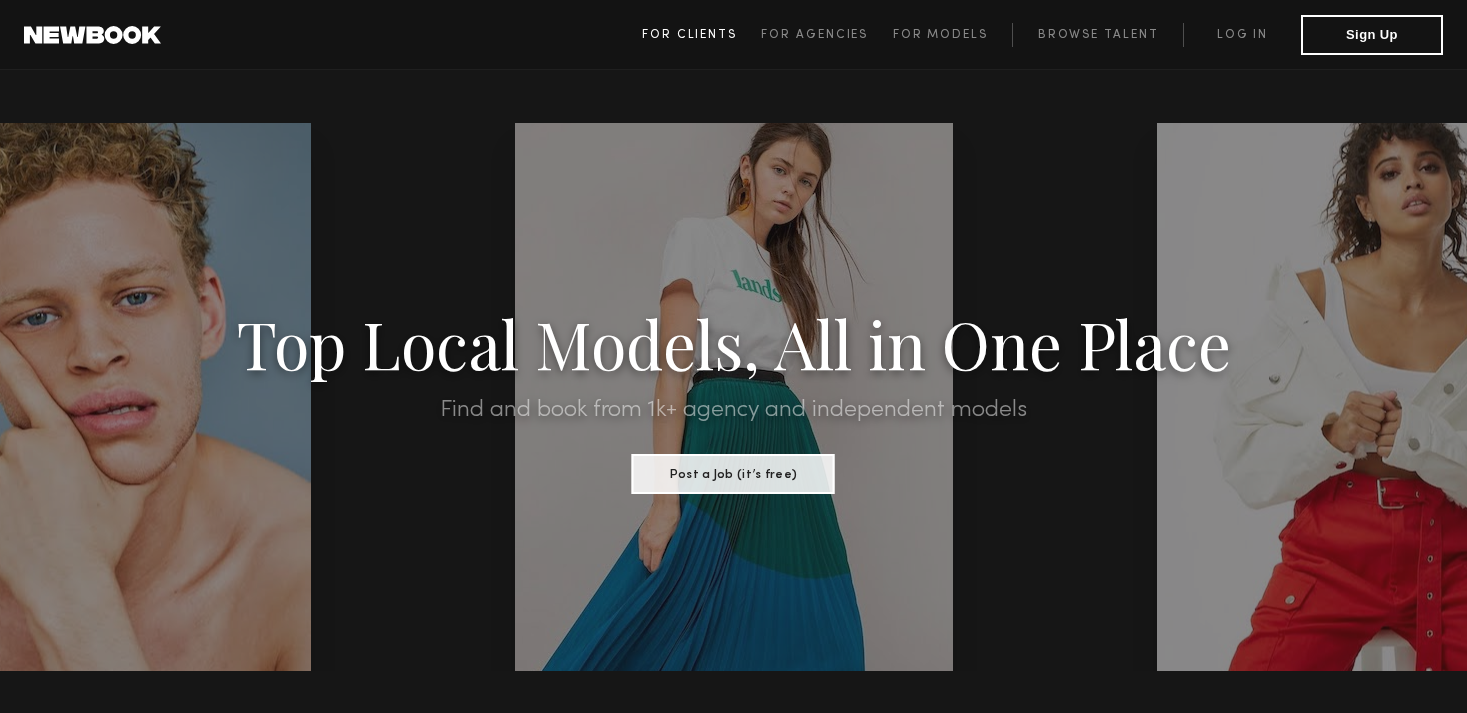 click on "For Clients" 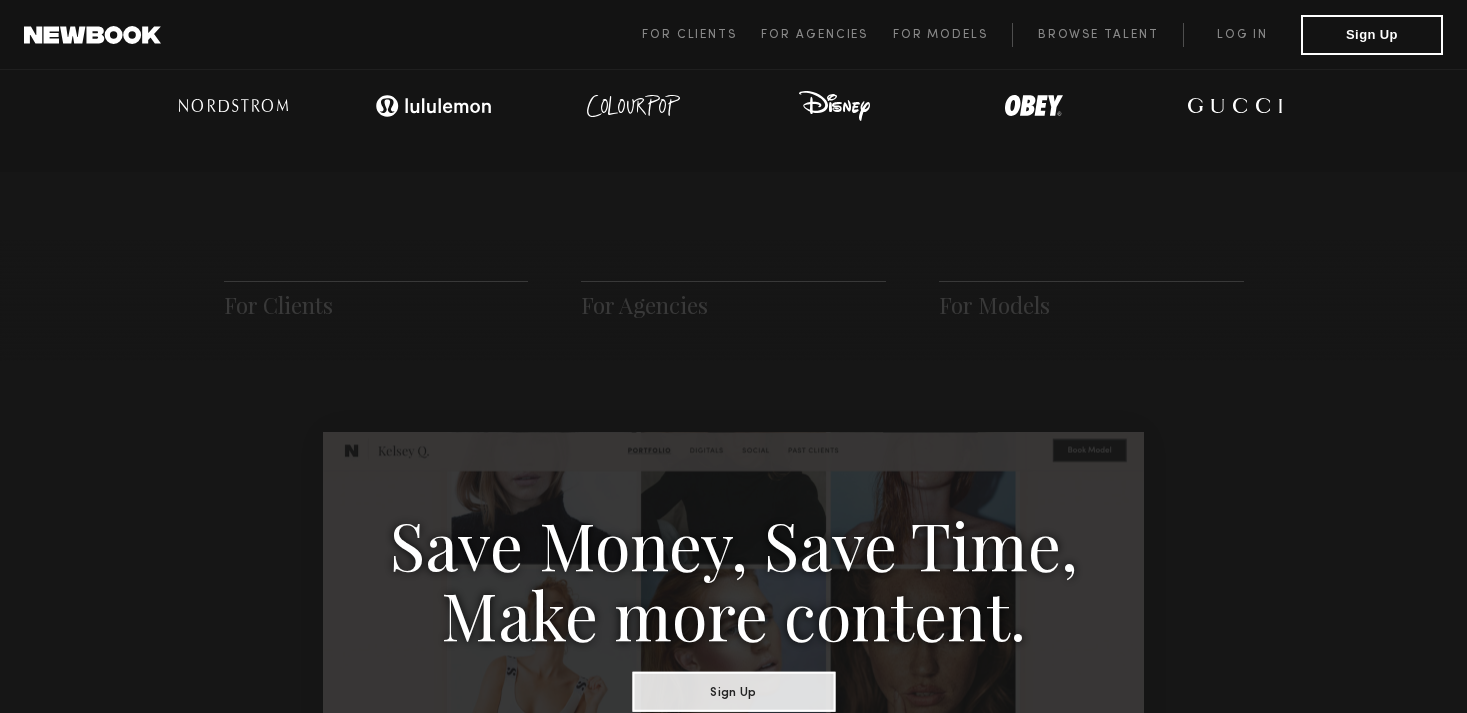 scroll, scrollTop: 0, scrollLeft: 0, axis: both 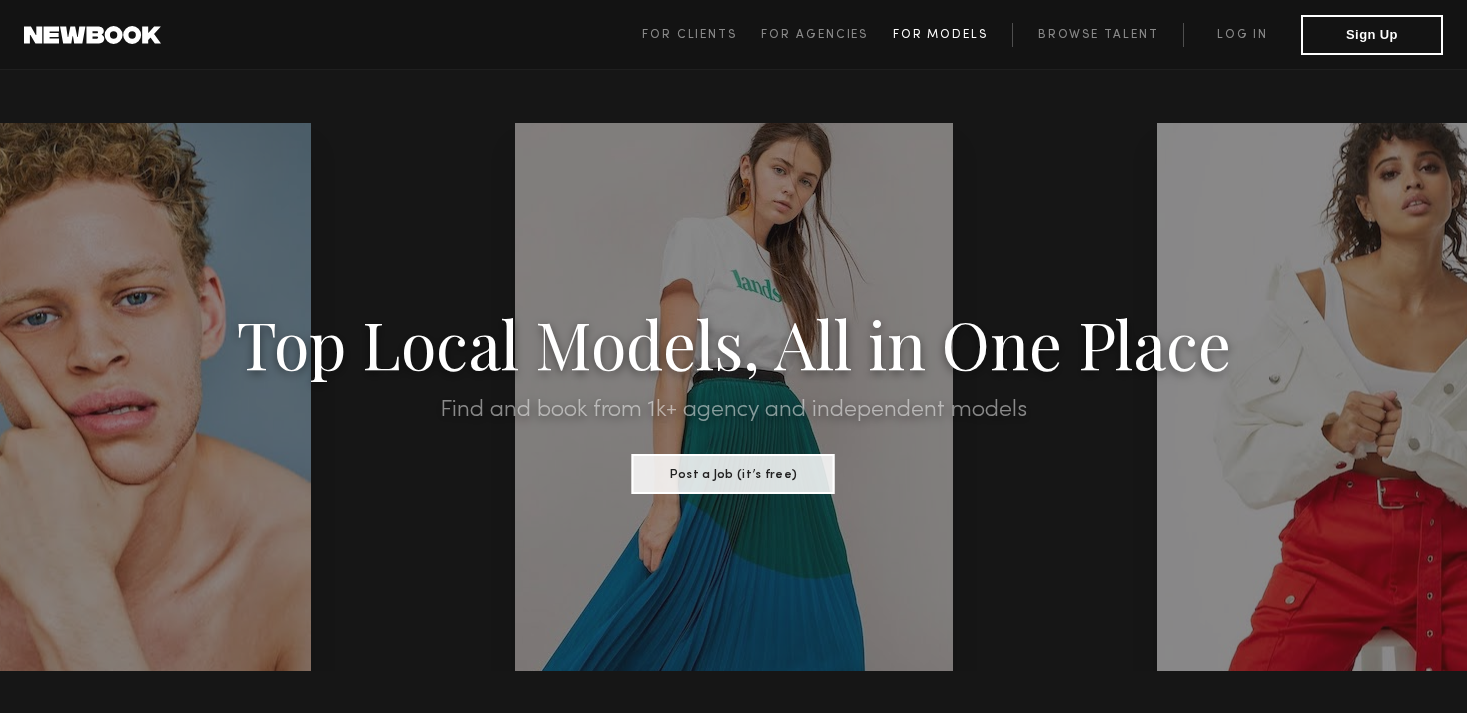 click on "For Models" 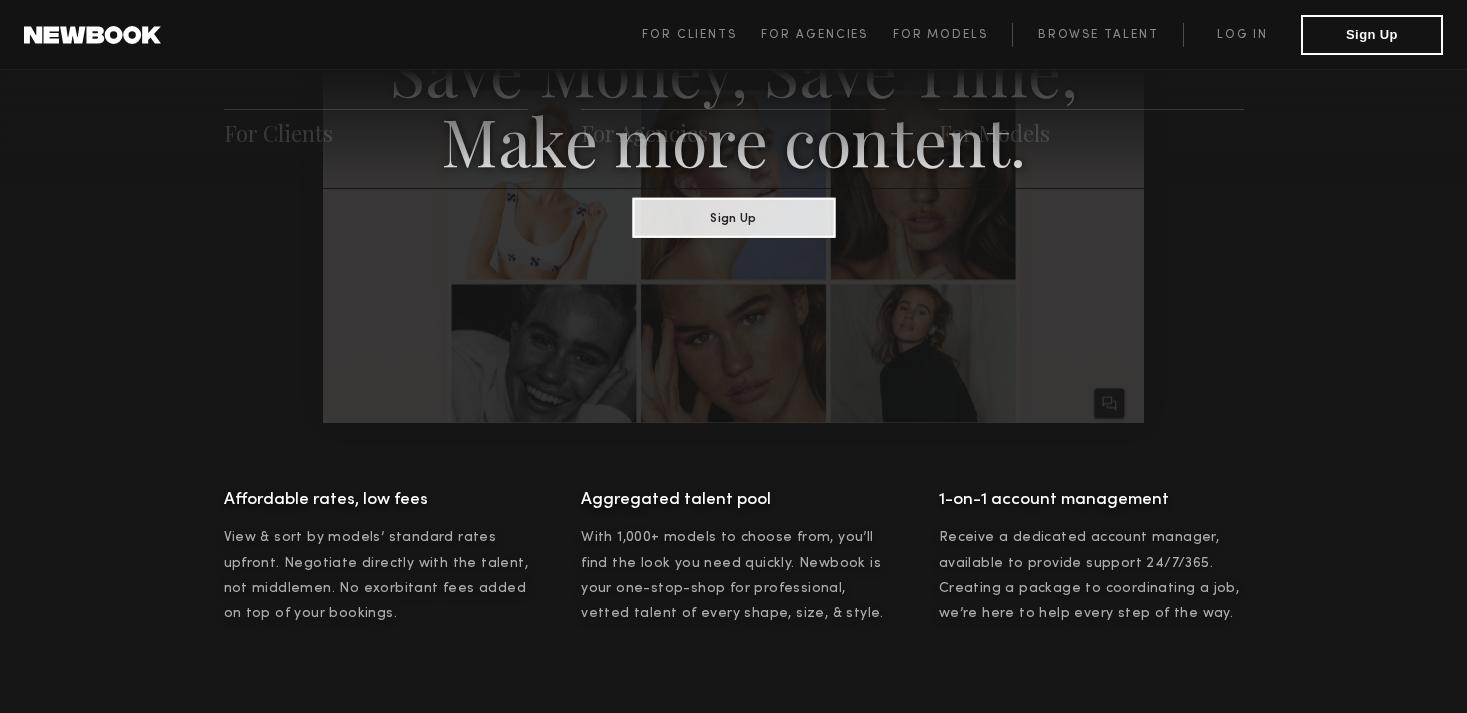 scroll, scrollTop: 0, scrollLeft: 0, axis: both 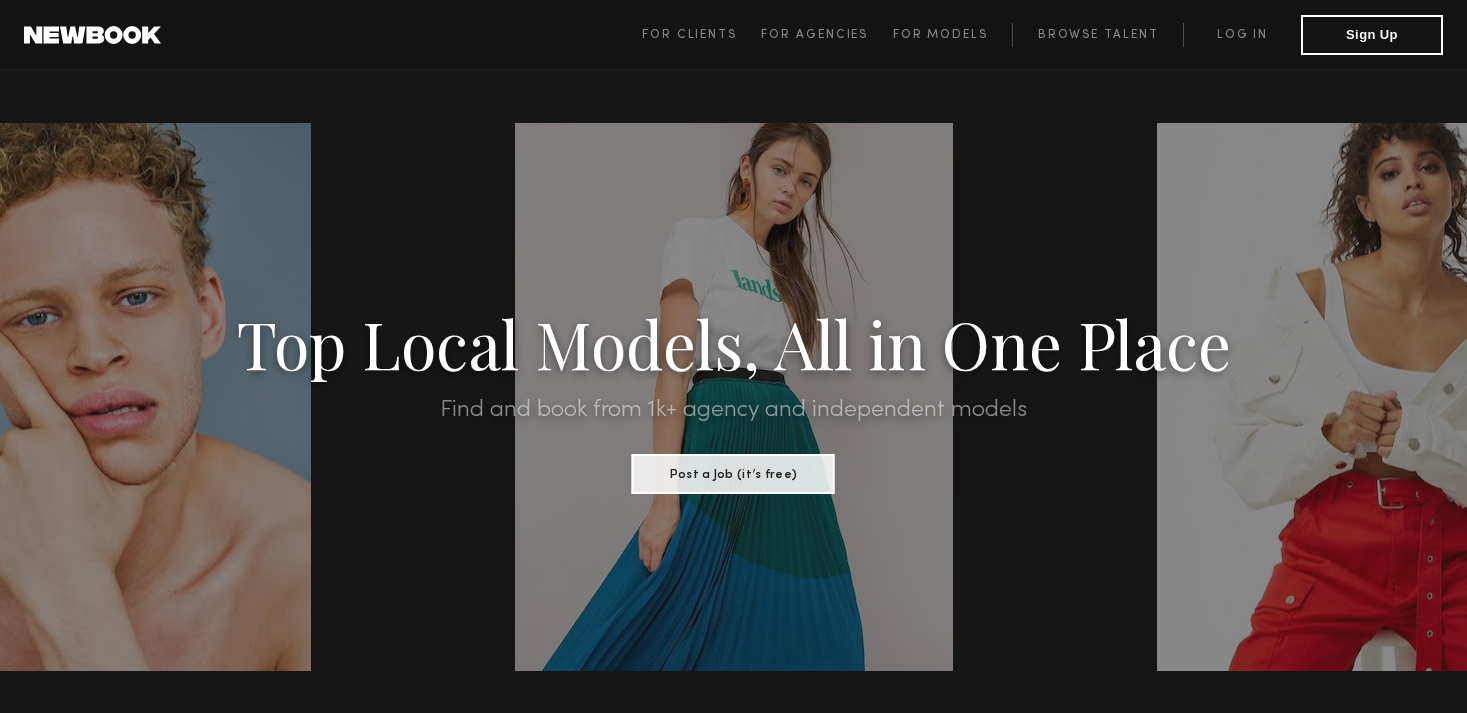 click 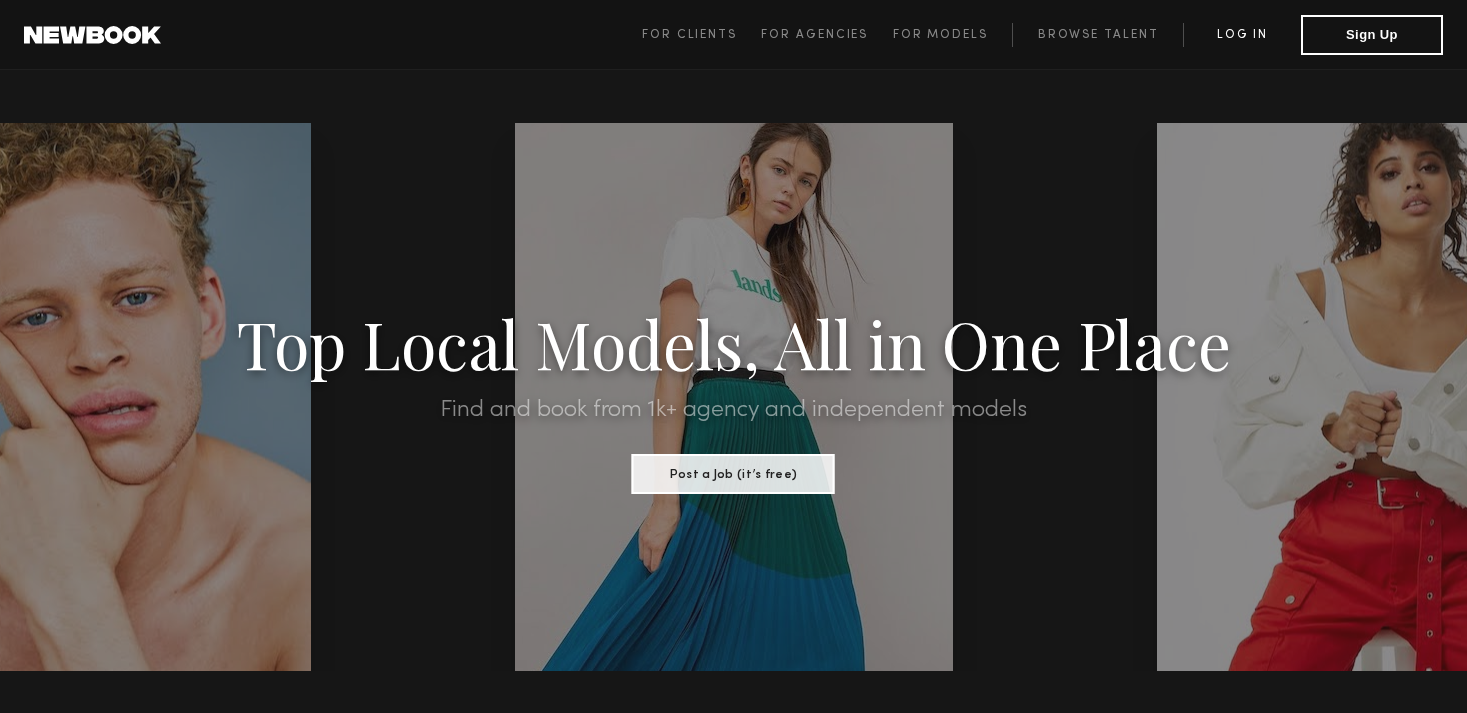 click on "Log in" 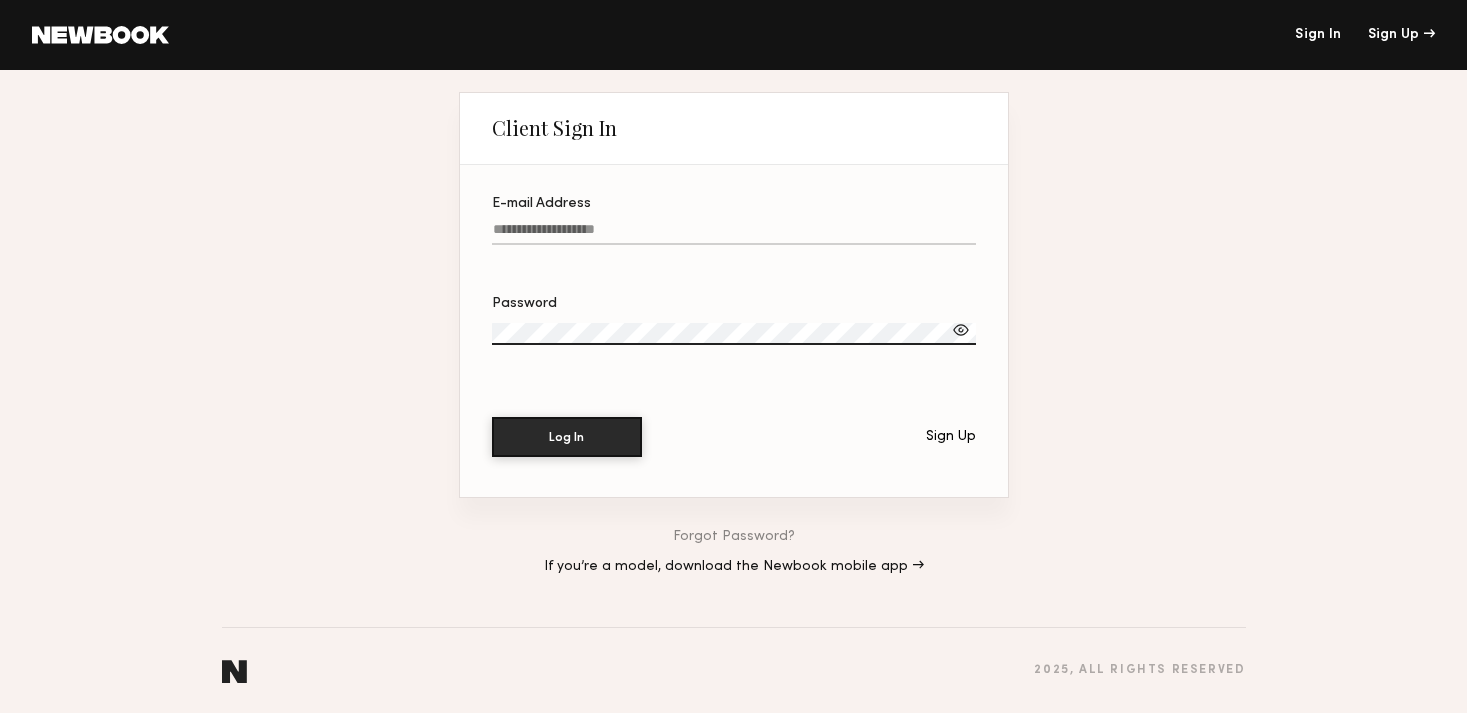 click on "E-mail Address" 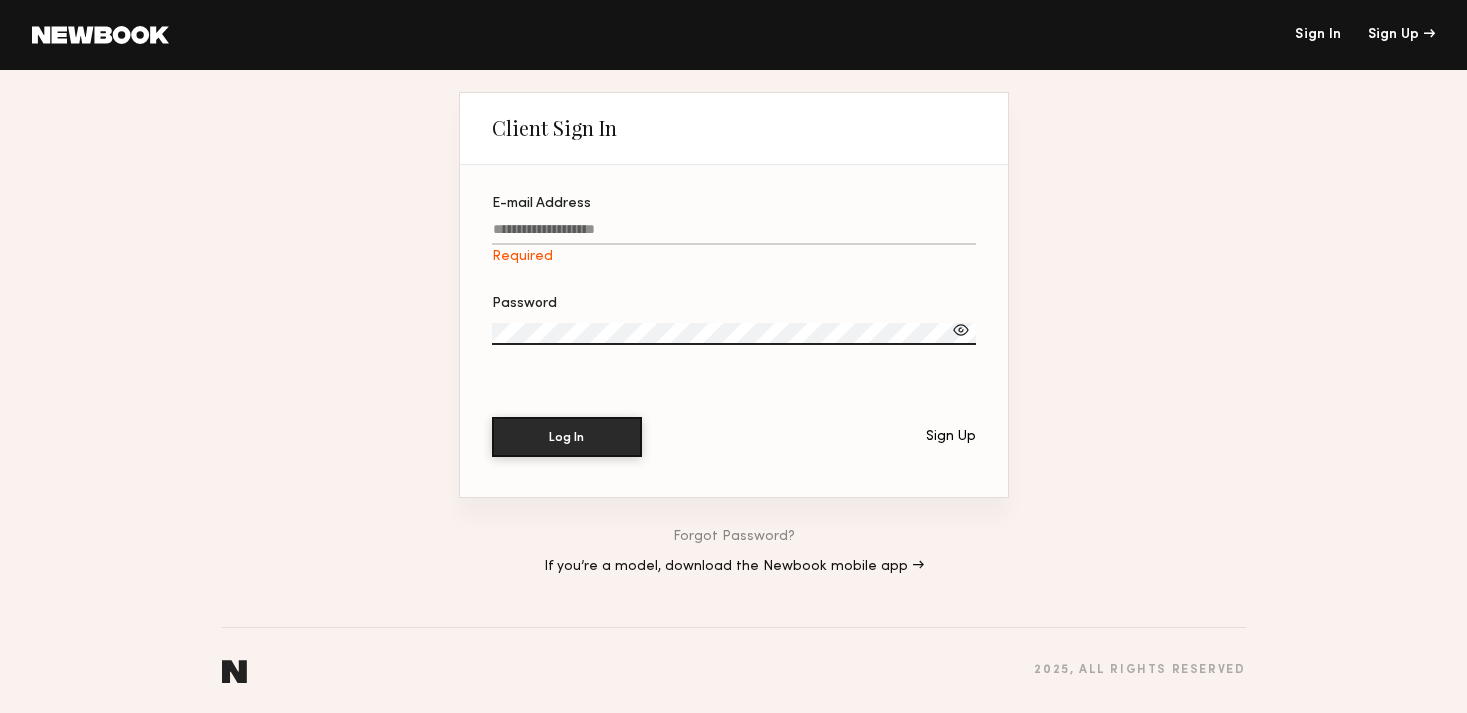 type on "**********" 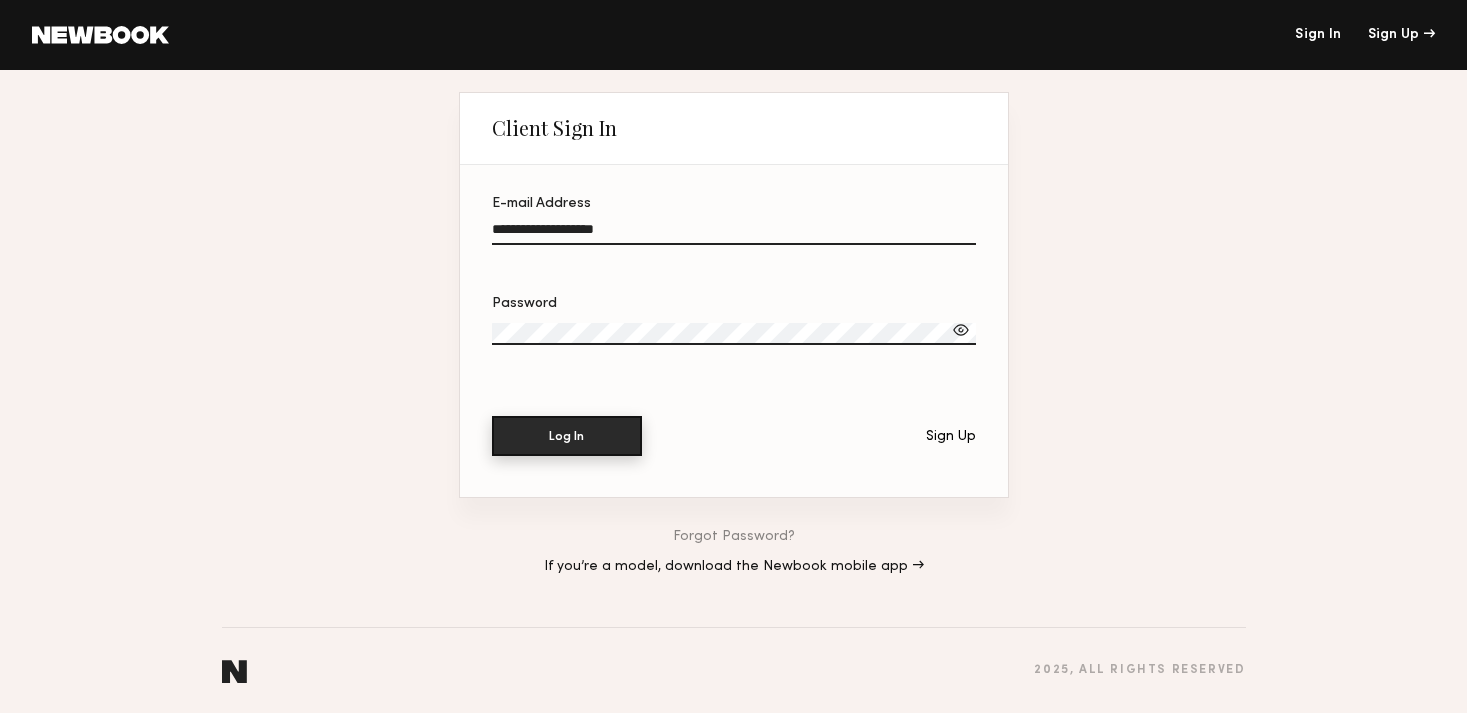 click on "Log In" 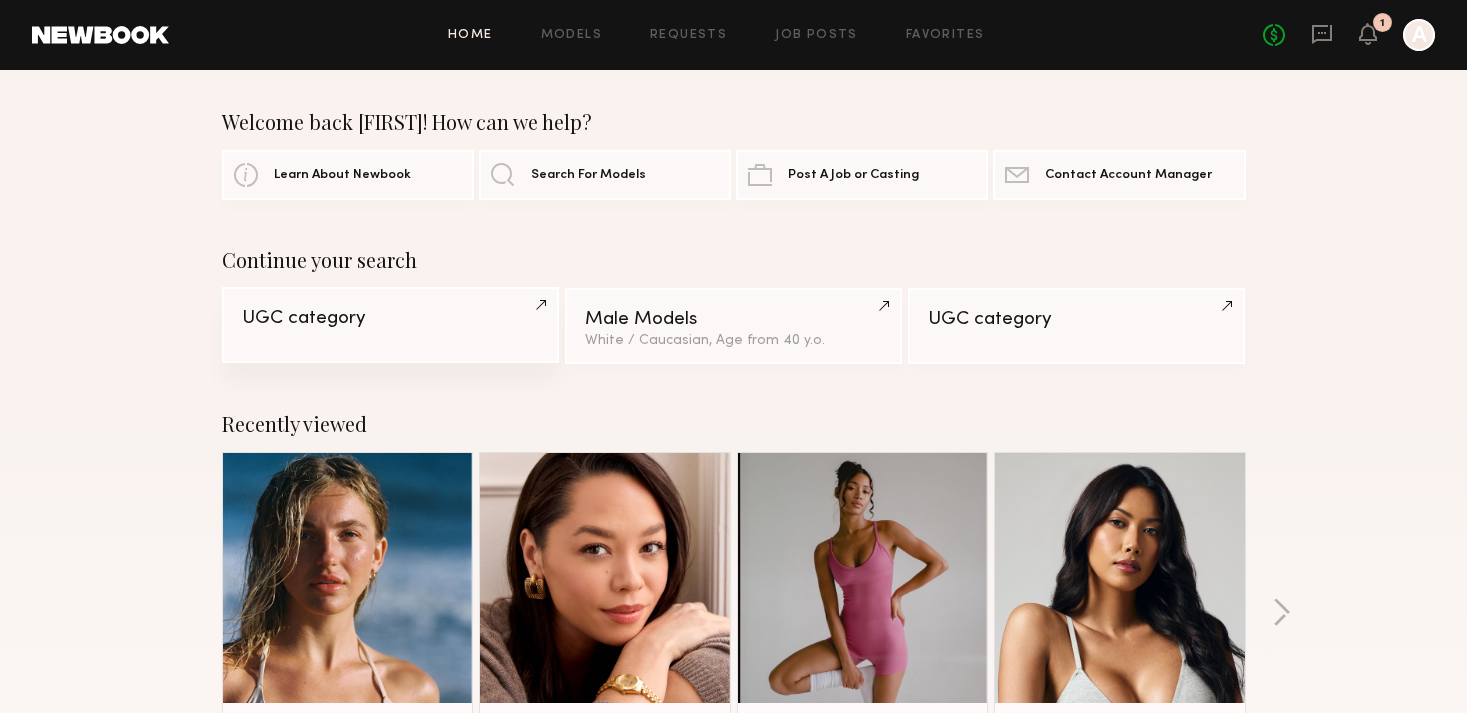 click on "UGC category" 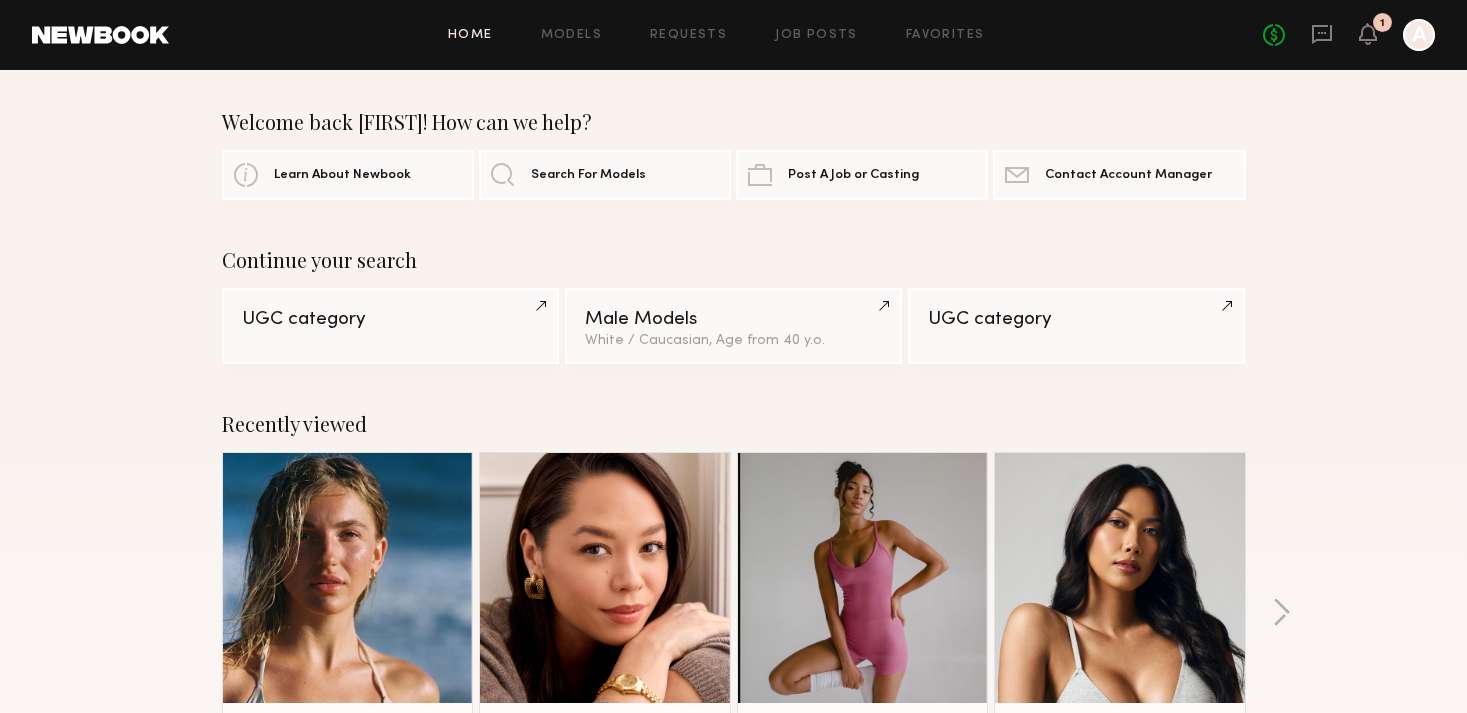 click on "Welcome back [FIRST]! How can we help? Learn About Newbook Search For Models Post A Job or Casting Contact Newbook Contact Account Manager Continue your search UGC category Male Models White / Caucasian, Age from 40 y.o. UGC category Recently viewed [FIRST] [LAST] Favorite Los Angeles, CA [FIRST] [LAST] Favorite Los Angeles, CA [FIRST] [LAST] Favorite Los Angeles, CA [FIRST] [LAST] Favorite Los Angeles, CA Recently approved by Newbook [FIRST] [LAST] Favorite Los Angeles, CA [FIRST] [LAST] Favorite New York City, NY [FIRST] [LAST] Favorite Los Angeles, CA [FIRST] [LAST] Favorite New York City, NY Recently updated profiles [FIRST] [LAST] Favorite Los Angeles, CA [FIRST] [LAST] Favorite Los Angeles, CA [FIRST] [LAST] Favorite Los Angeles, CA [FIRST] [LAST] Favorite Los Angeles, CA Most requested on Newbook [FIRST] [LAST] Favorite Los Angeles, CA [FIRST] [LAST] Favorite Los Angeles, CA [FIRST] [LAST] Favorite Los Angeles, CA [FIRST] [LAST] Favorite Los Angeles, CA Recent work by Newbook models & clients Models Download App Clients Browse Models How It Works Referral Connect" 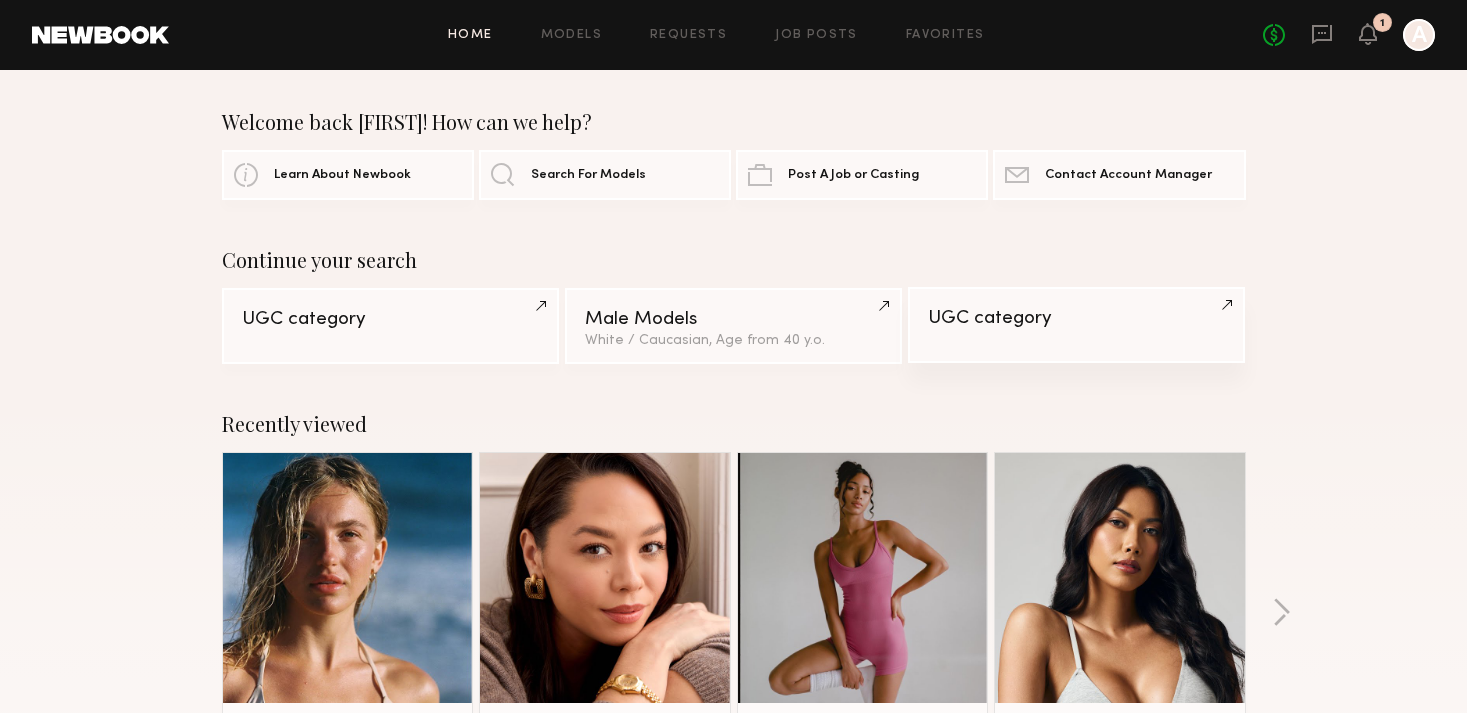 click on "UGC category" 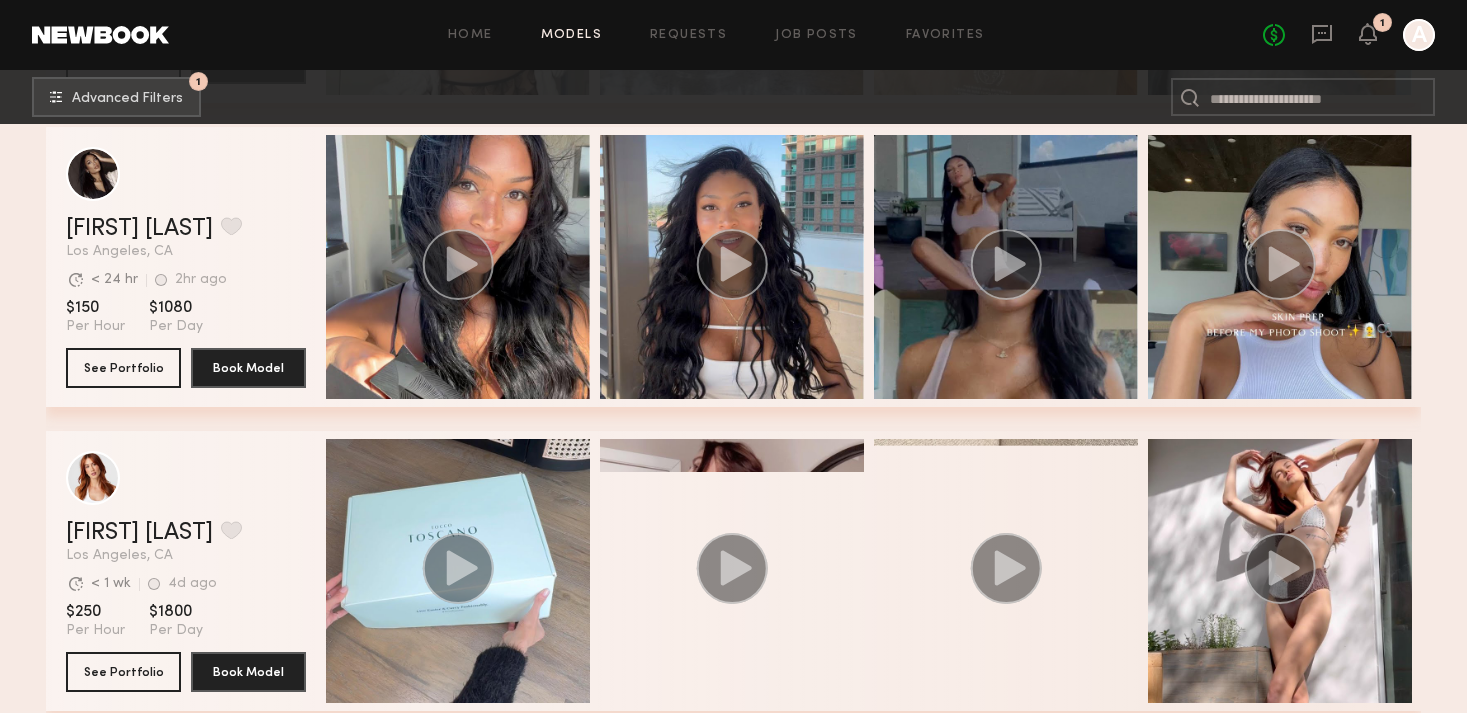 scroll, scrollTop: 3972, scrollLeft: 0, axis: vertical 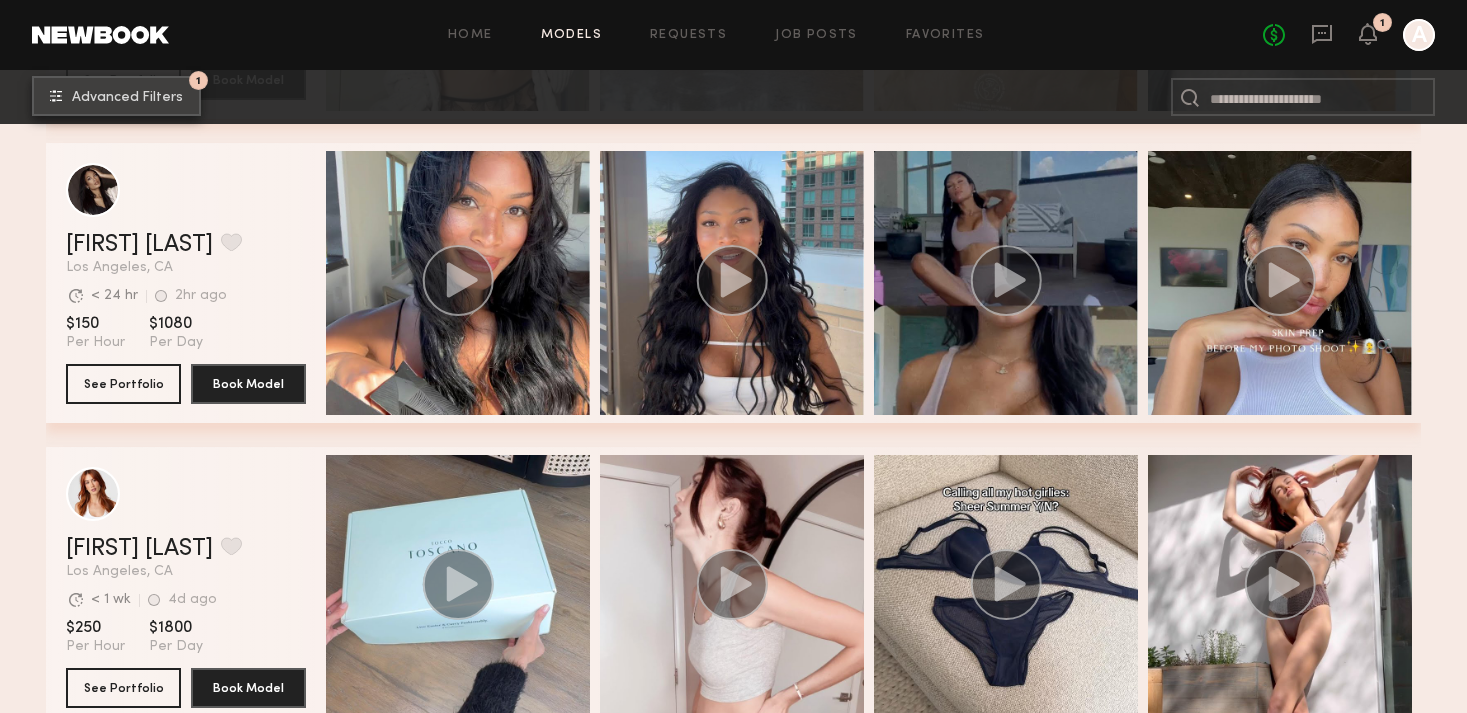 click on "1 Advanced Filters" 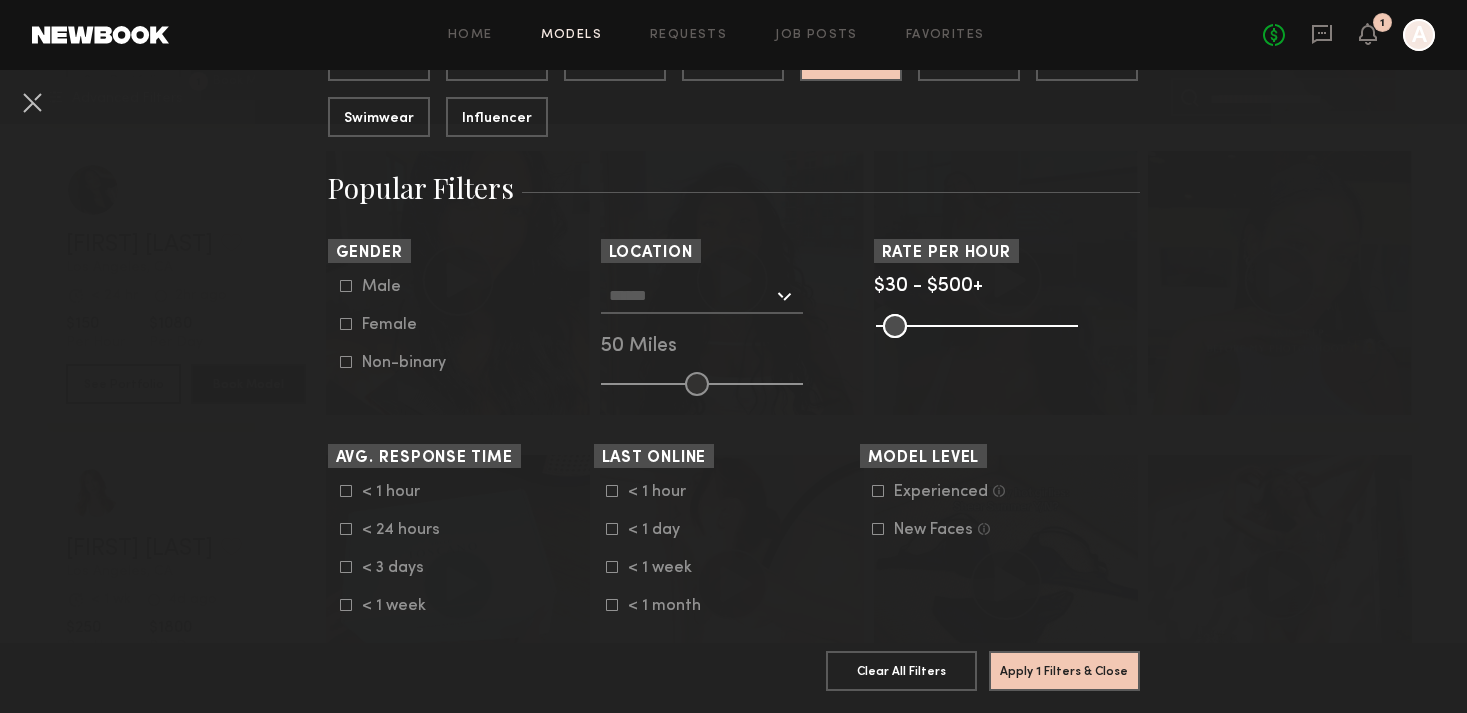 scroll, scrollTop: 0, scrollLeft: 0, axis: both 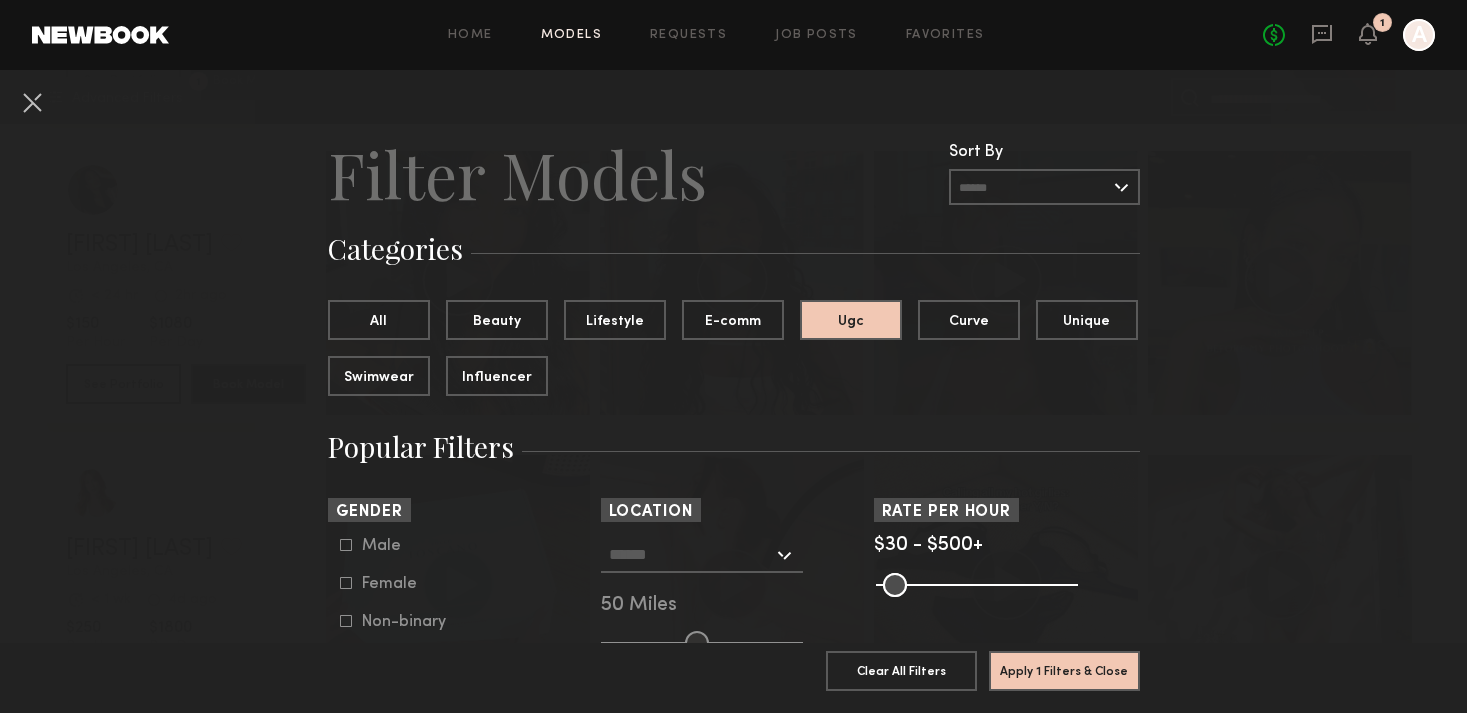 click on "Clear All
Filter Models Filter Models  Sort By   Clear   Rate   LOW TO HIGH   HIGH TO LOW   Experience   LOW TO HIGH   HIGH TO LOW  Categories  All   Beauty   Lifestyle   E-comm   Ugc   Curve   Unique   Swimwear   Influencer  Popular Filters Sort By  Rate   LOW TO HIGH   HIGH TO LOW   Experience   LOW TO HIGH   HIGH TO LOW  Gender  Male   Female   Non-binary  Location  Los Angeles, CA   New York City, NY   Brooklyn, NY   Chicago, IL   50 Miles  Rate per Hour  $30 - $500+  Pro Tip:  Rates are often negotiable. We recommend increasing search max by $50.  Avg. Response Time  < 1 hour   < 24 hours   < 3 days   < 1 week  Last Online  < 1 hour   < 1 day   < 1 week   < 1 month  Model Level  Experienced  Talent we’ve deemed to have ample paid, professional modeling experience  New Faces  Talent we’ve deemed to be in the early stages of their professional careers Measurements Height  4’0” - 7’0”  Waist  22” - 44”  Dress  0 - 24  Hips  20” - 60”  Inseam  24” - 38”  Shoes  4 - 16  Suit Min ** *" 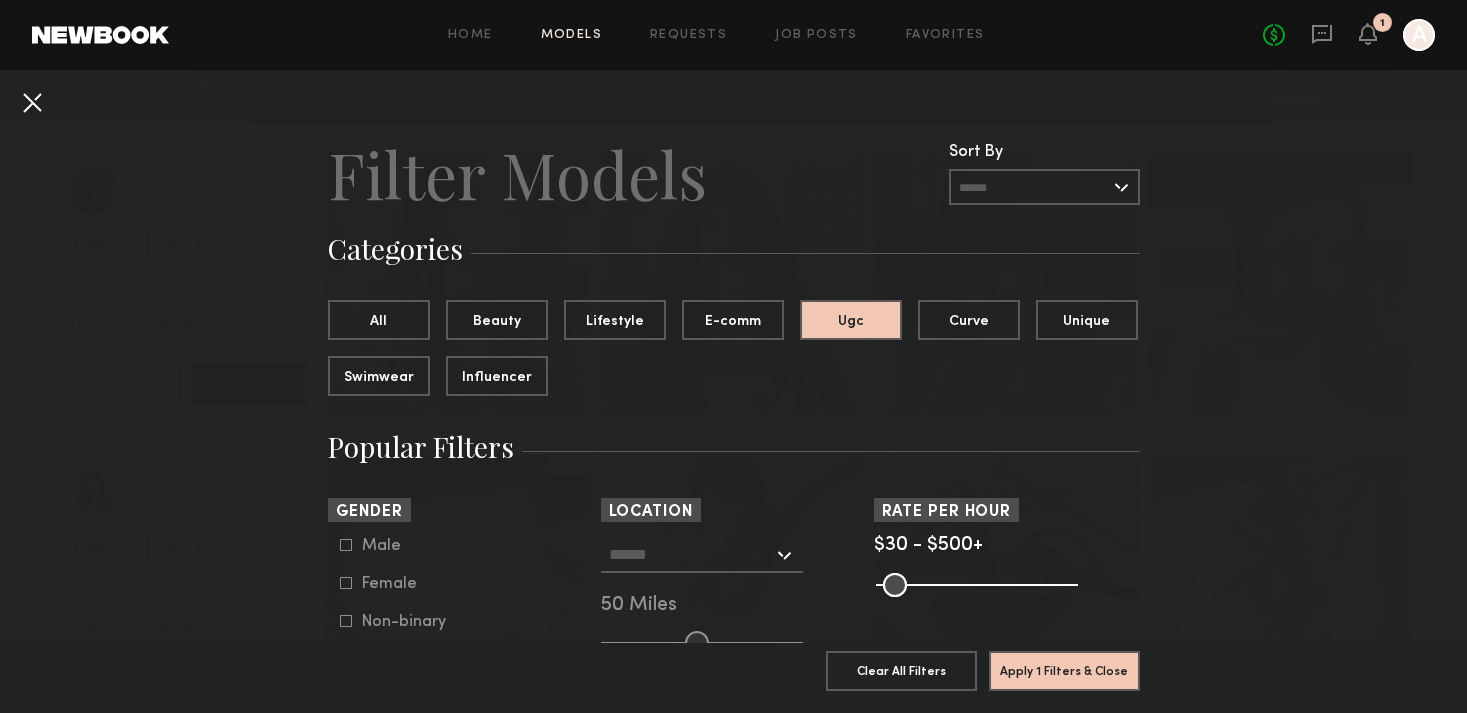 click 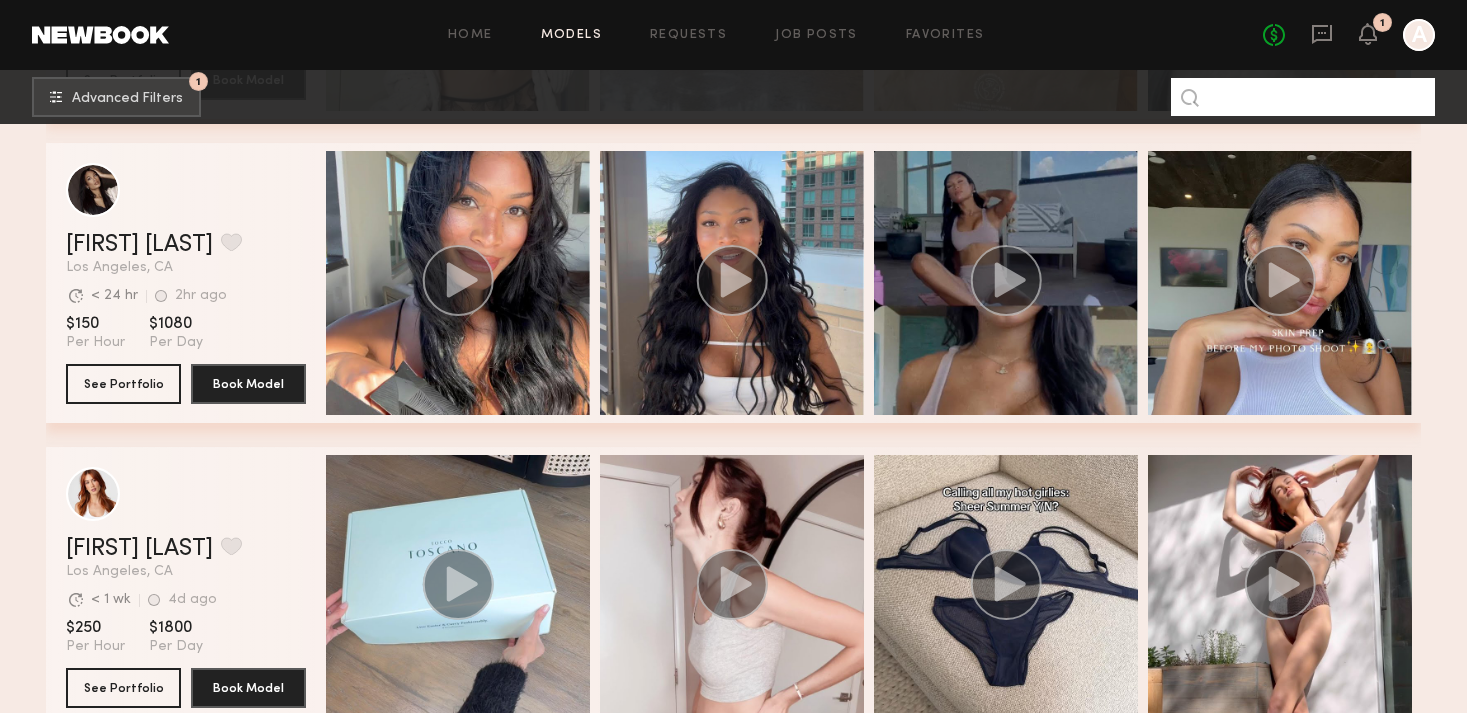 click 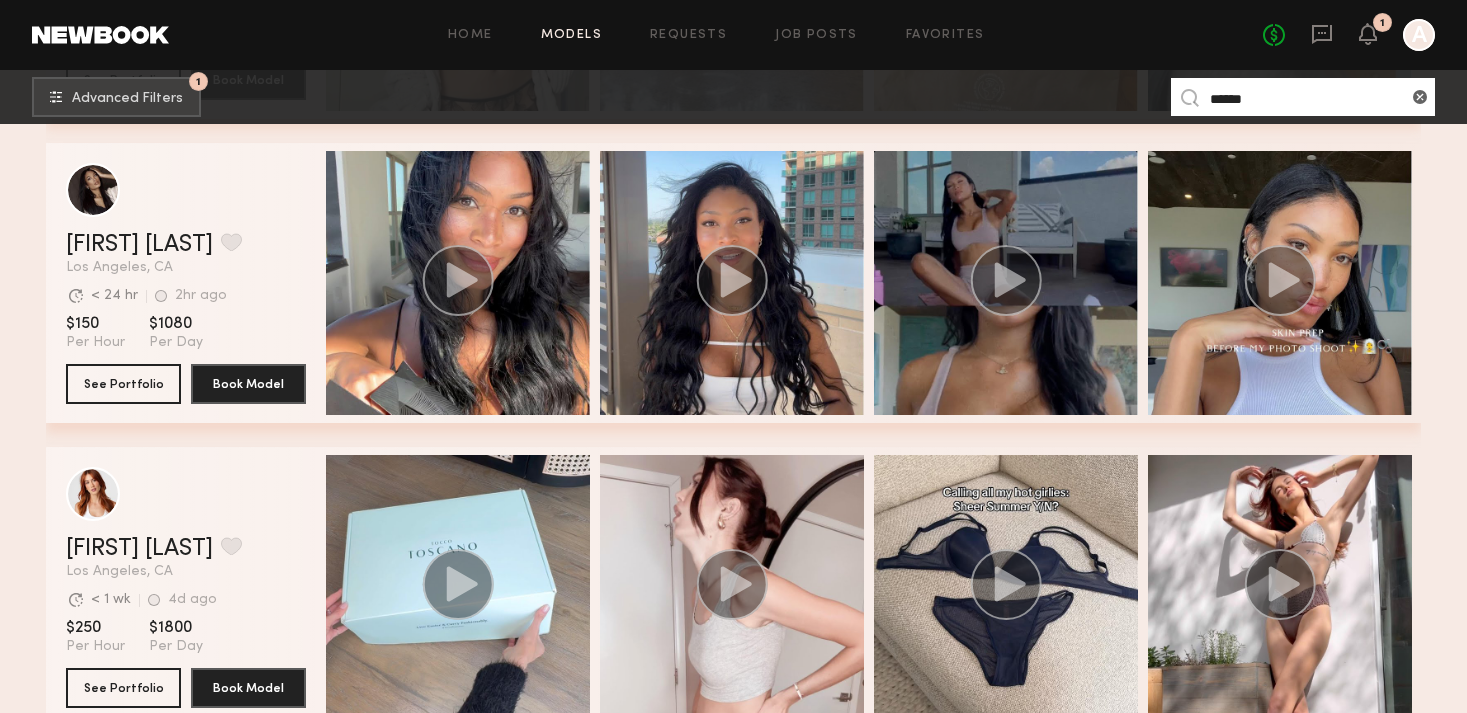 type on "******" 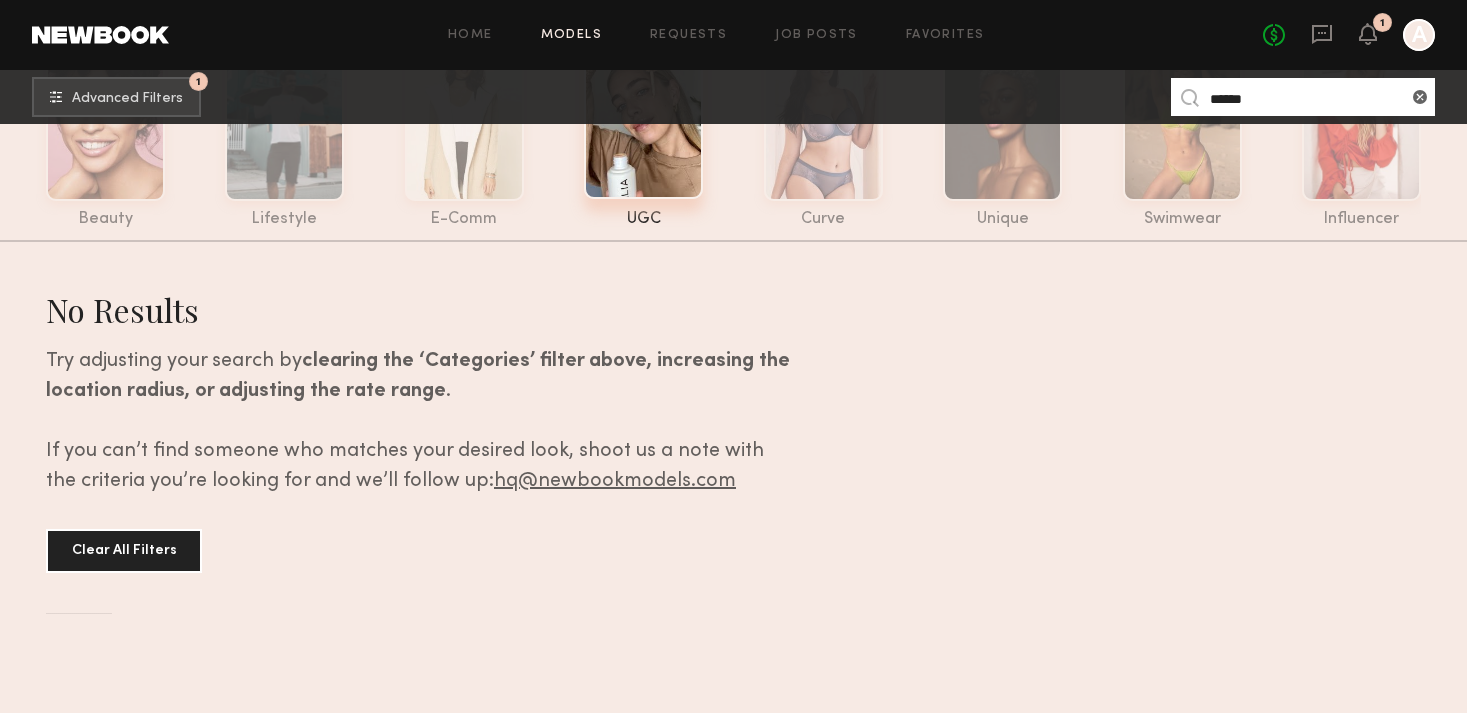 scroll, scrollTop: 0, scrollLeft: 0, axis: both 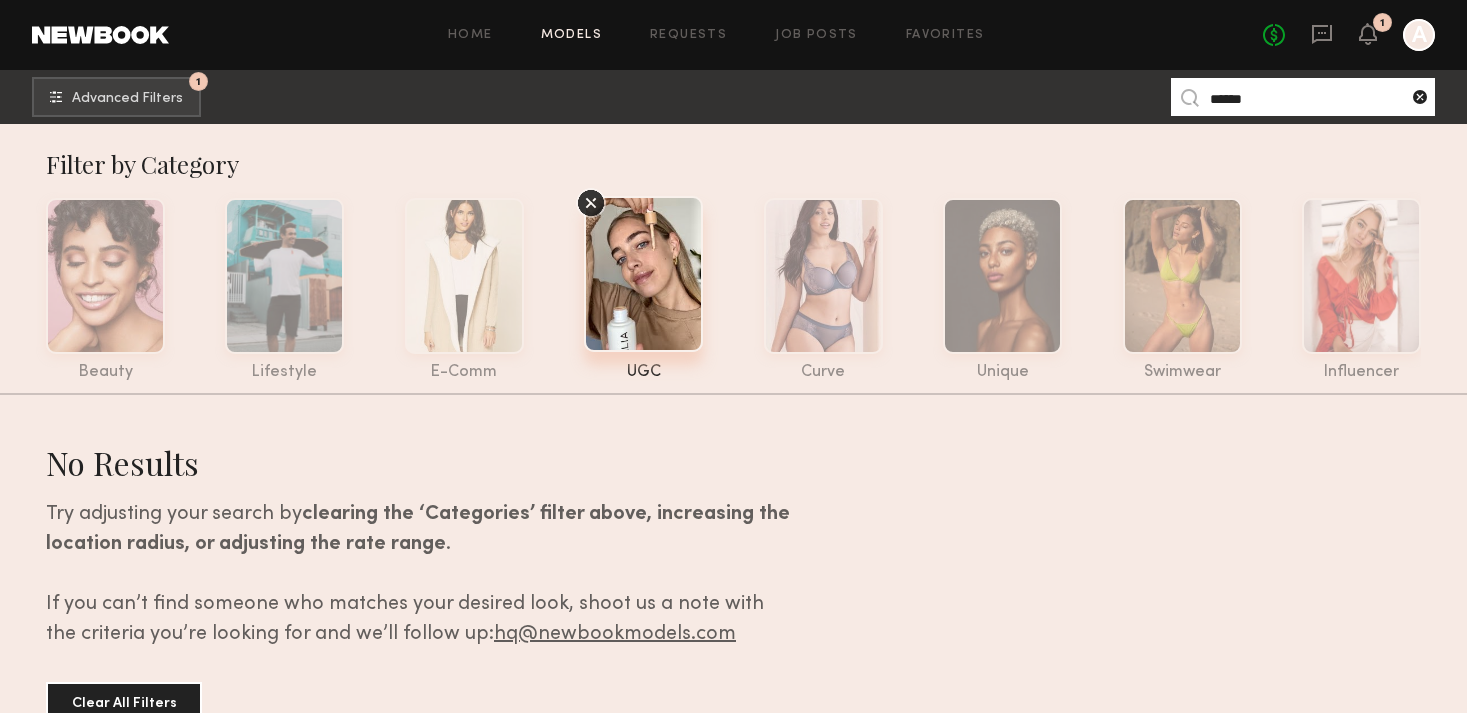 click 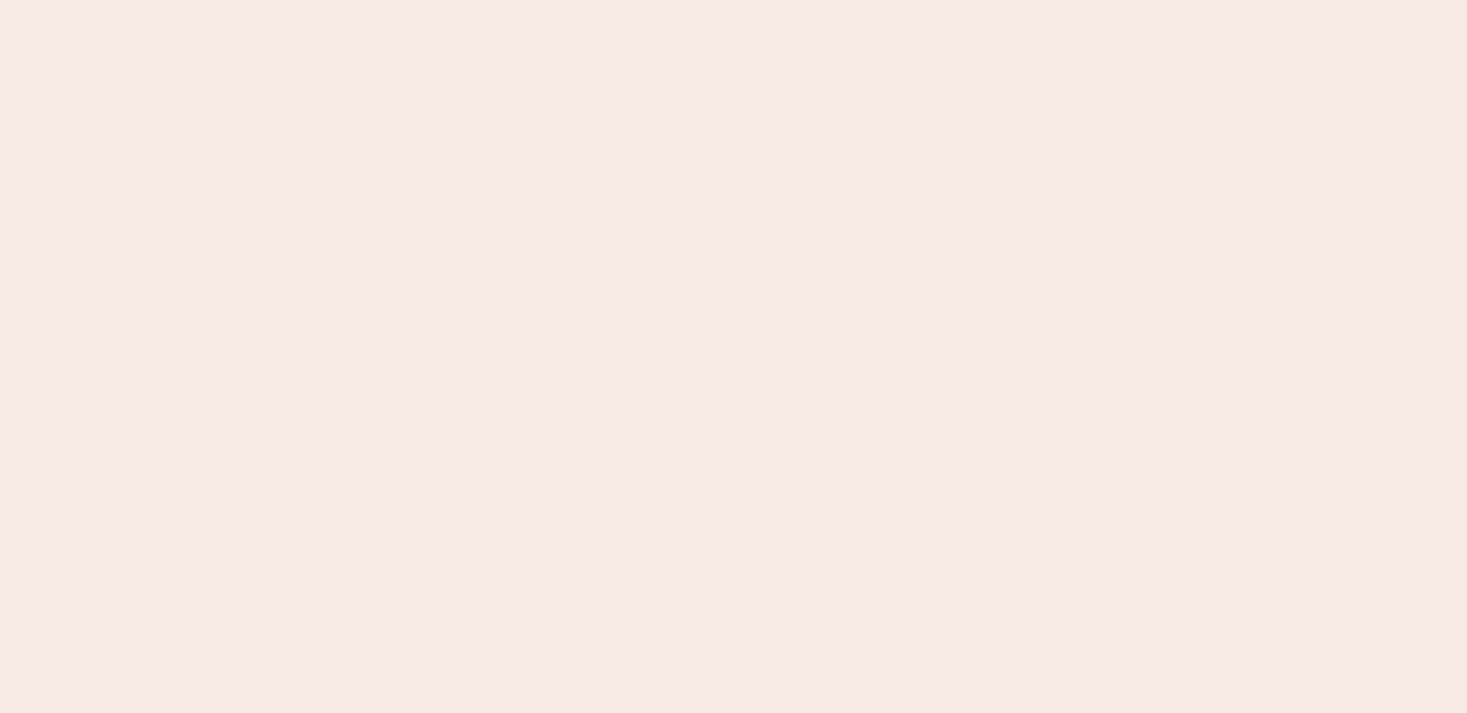 scroll, scrollTop: 0, scrollLeft: 0, axis: both 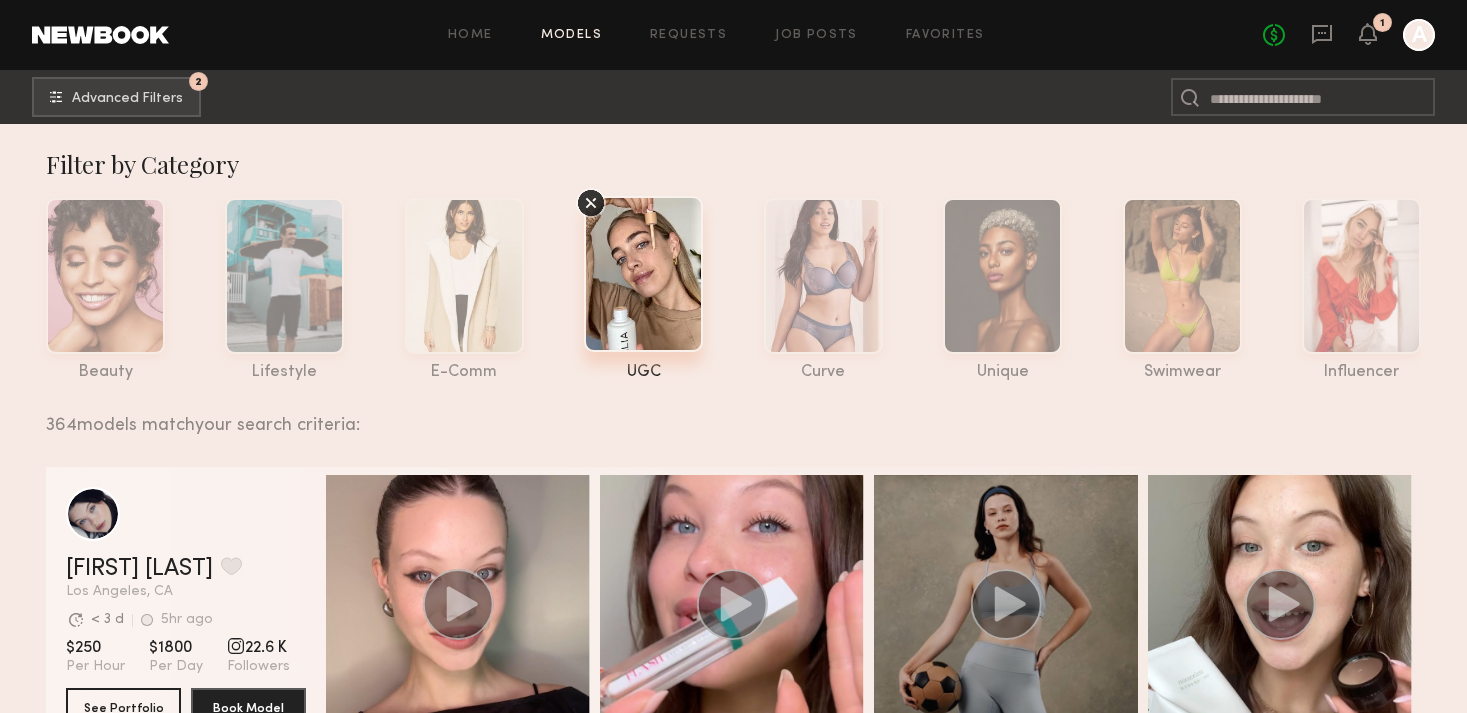 click 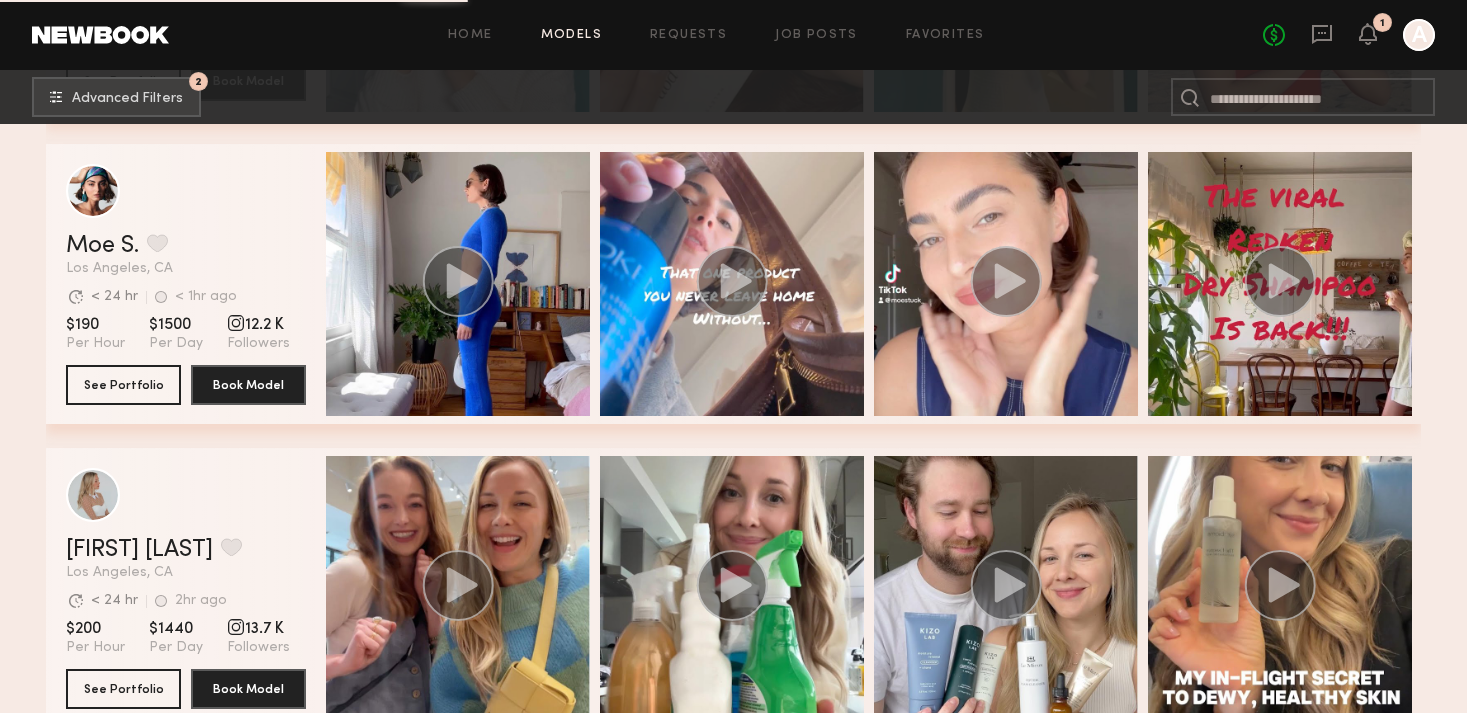 scroll, scrollTop: 0, scrollLeft: 0, axis: both 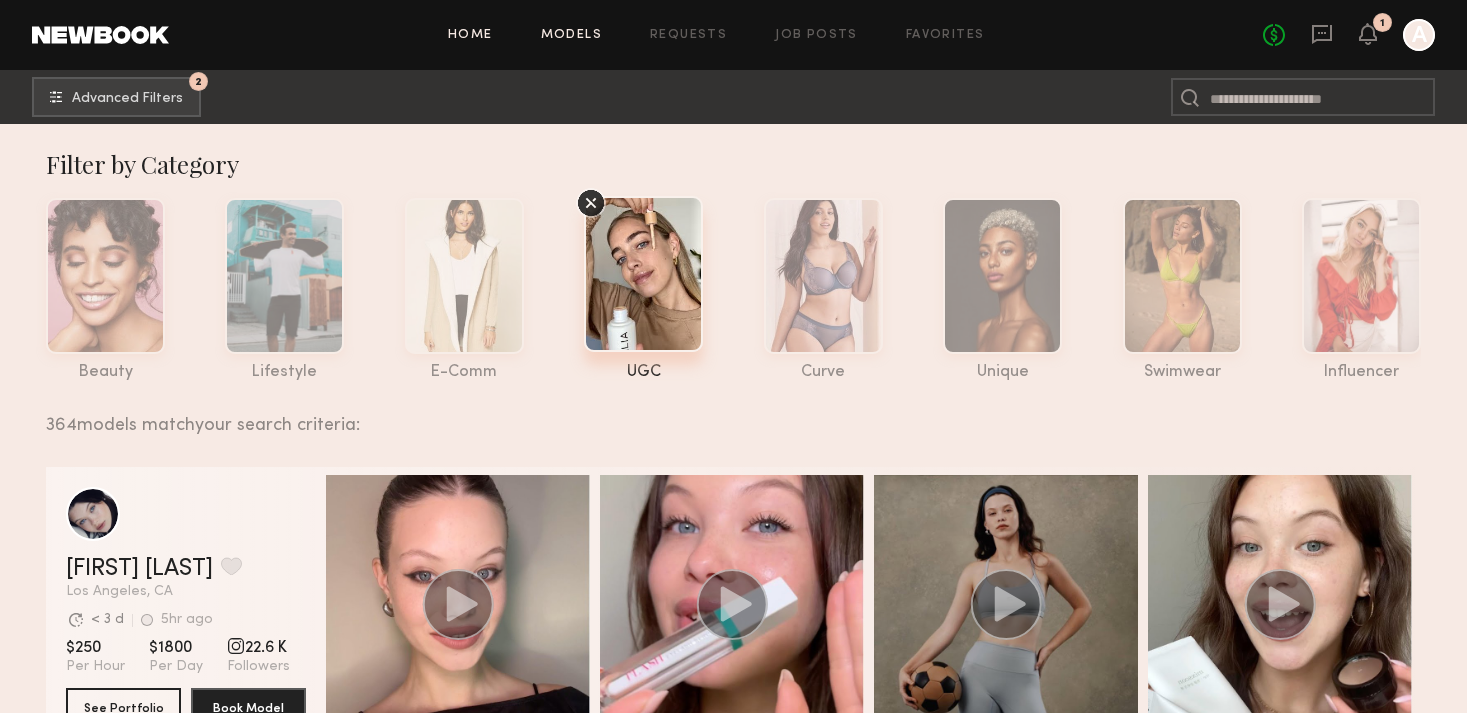 click on "Home" 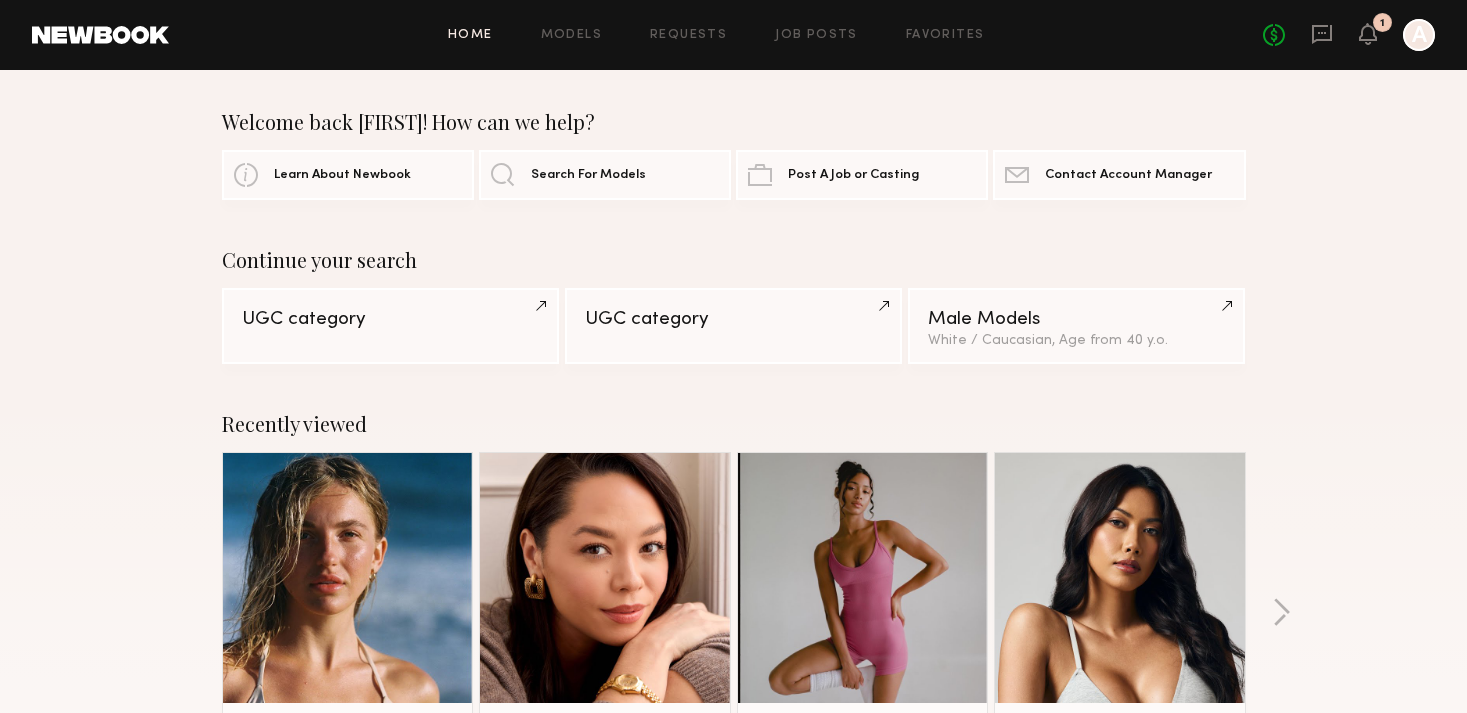 click on "Continue your search UGC category UGC category Male Models White / Caucasian, Age from 40 y.o." 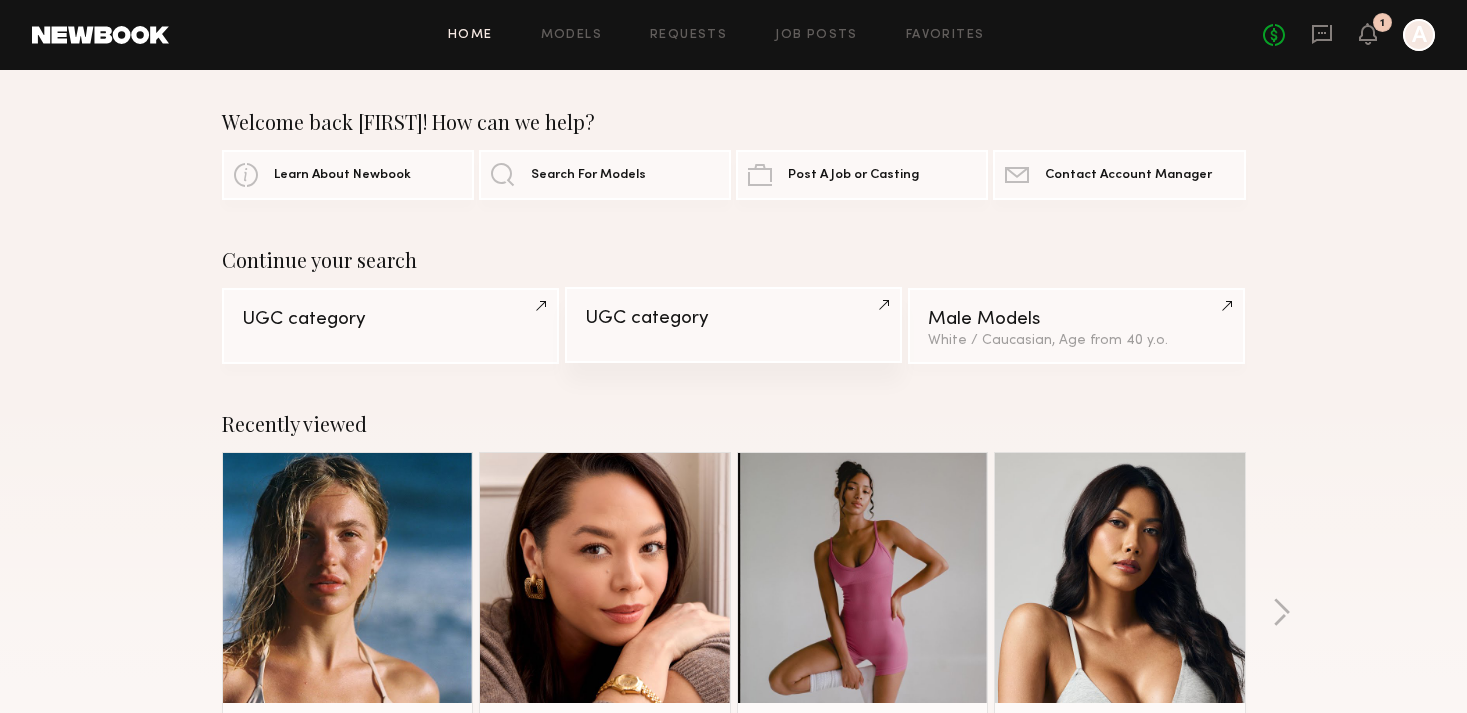 click on "UGC category" 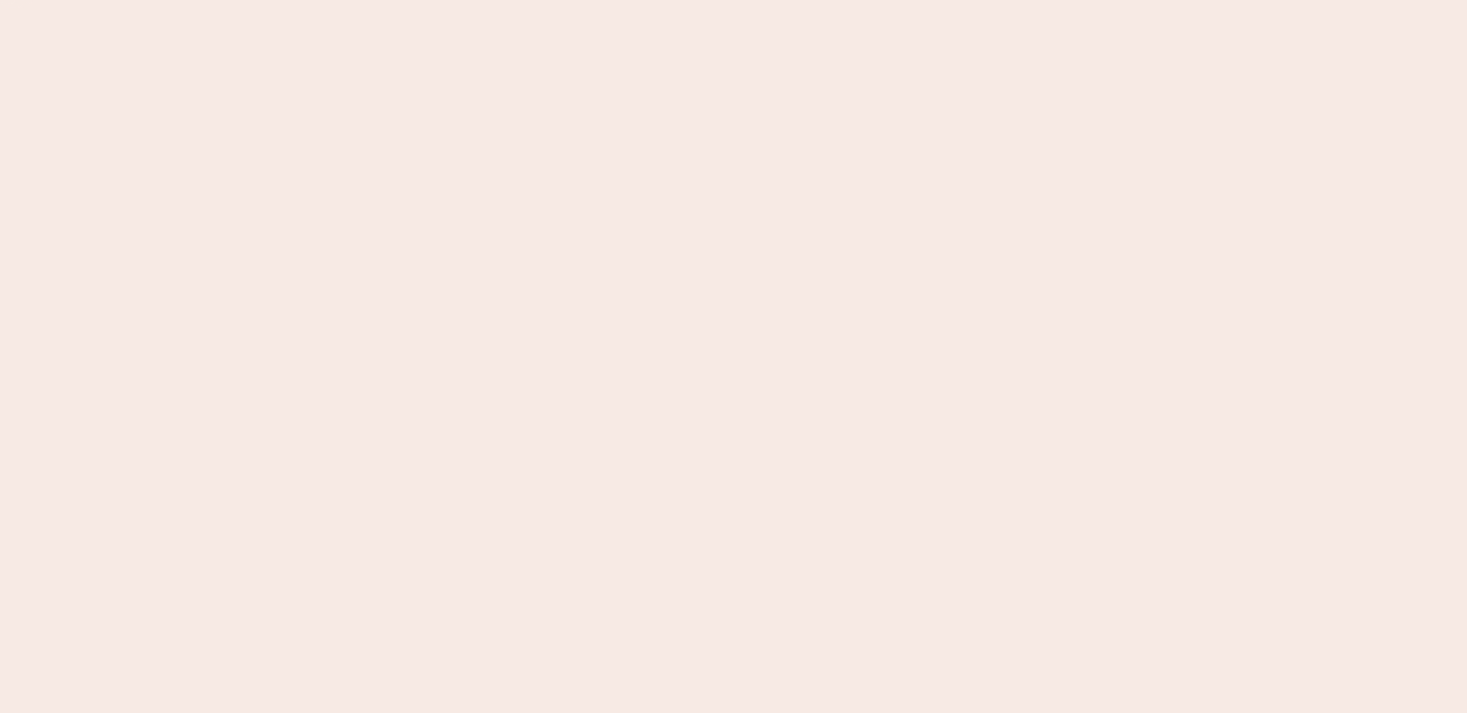 scroll, scrollTop: 0, scrollLeft: 0, axis: both 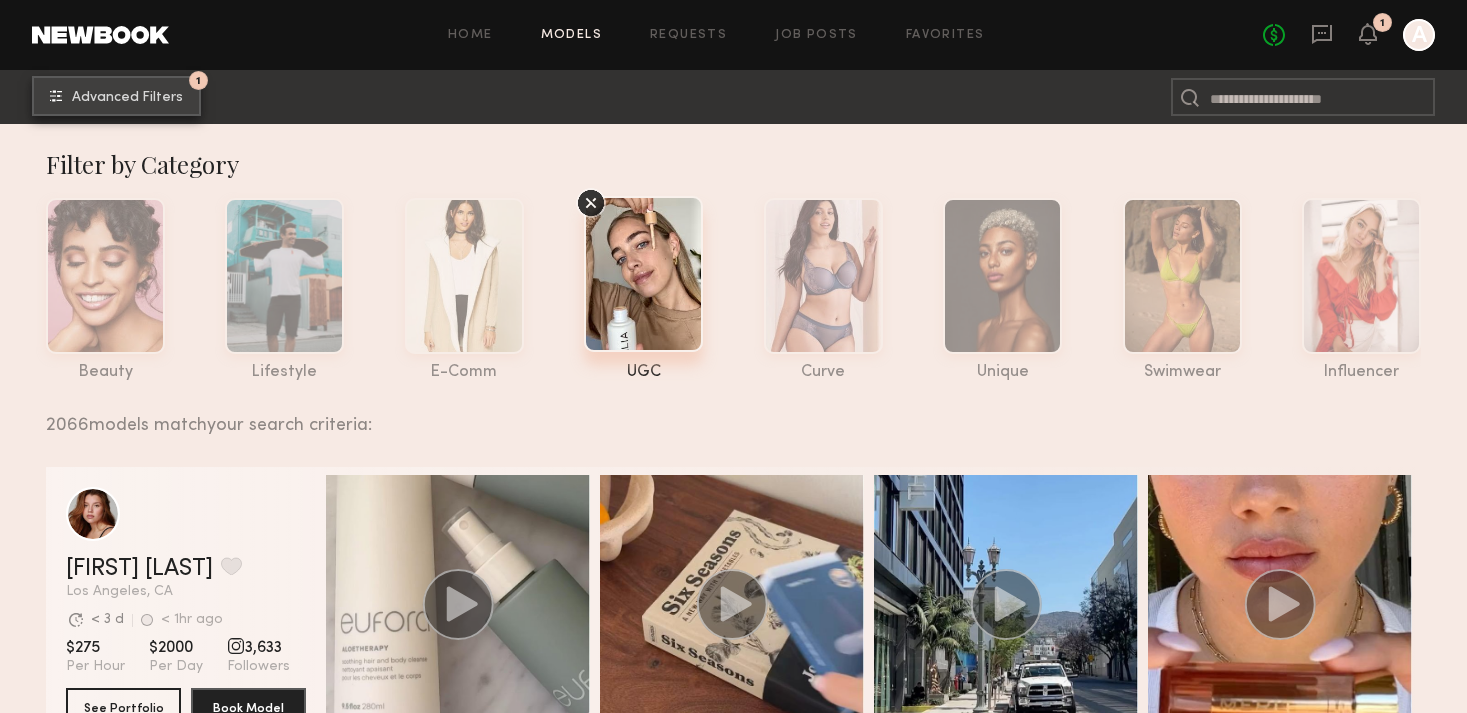 click on "1 Advanced Filters" 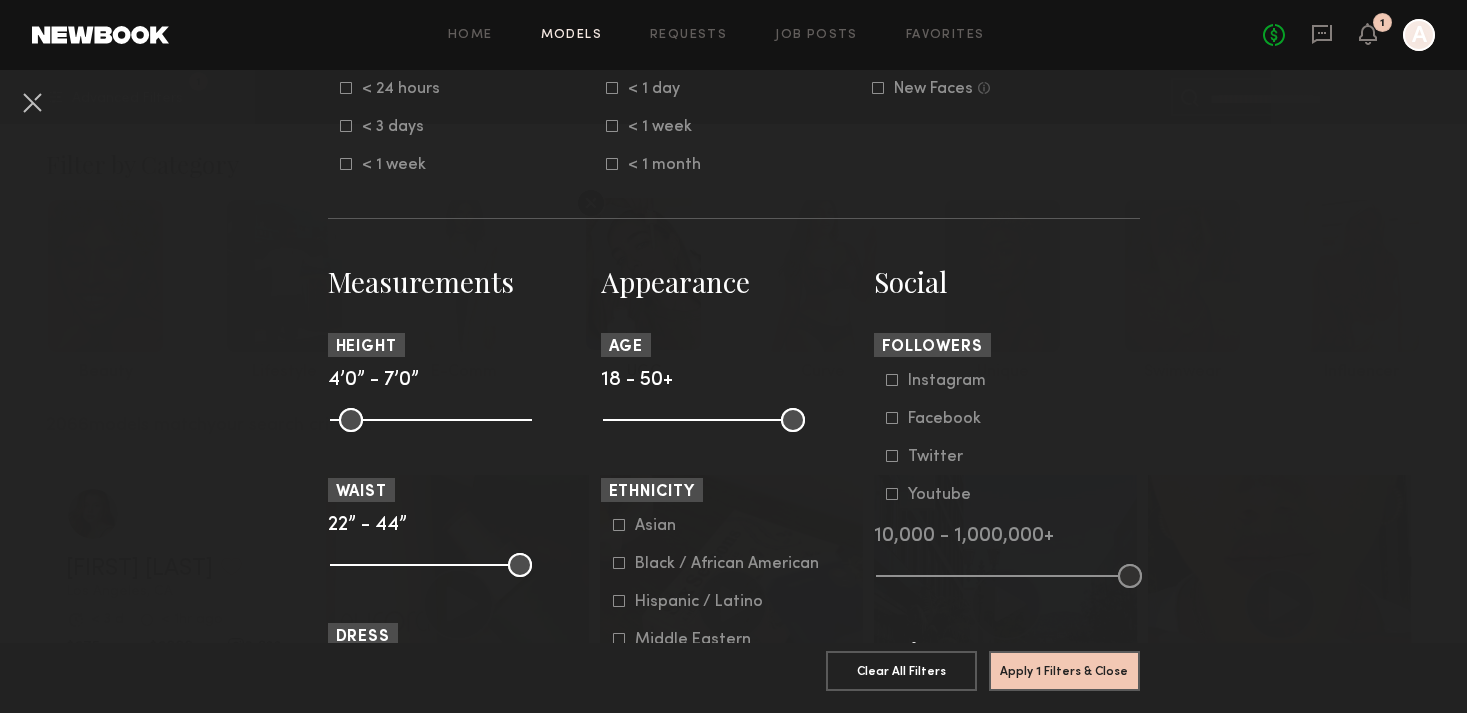 scroll, scrollTop: 719, scrollLeft: 0, axis: vertical 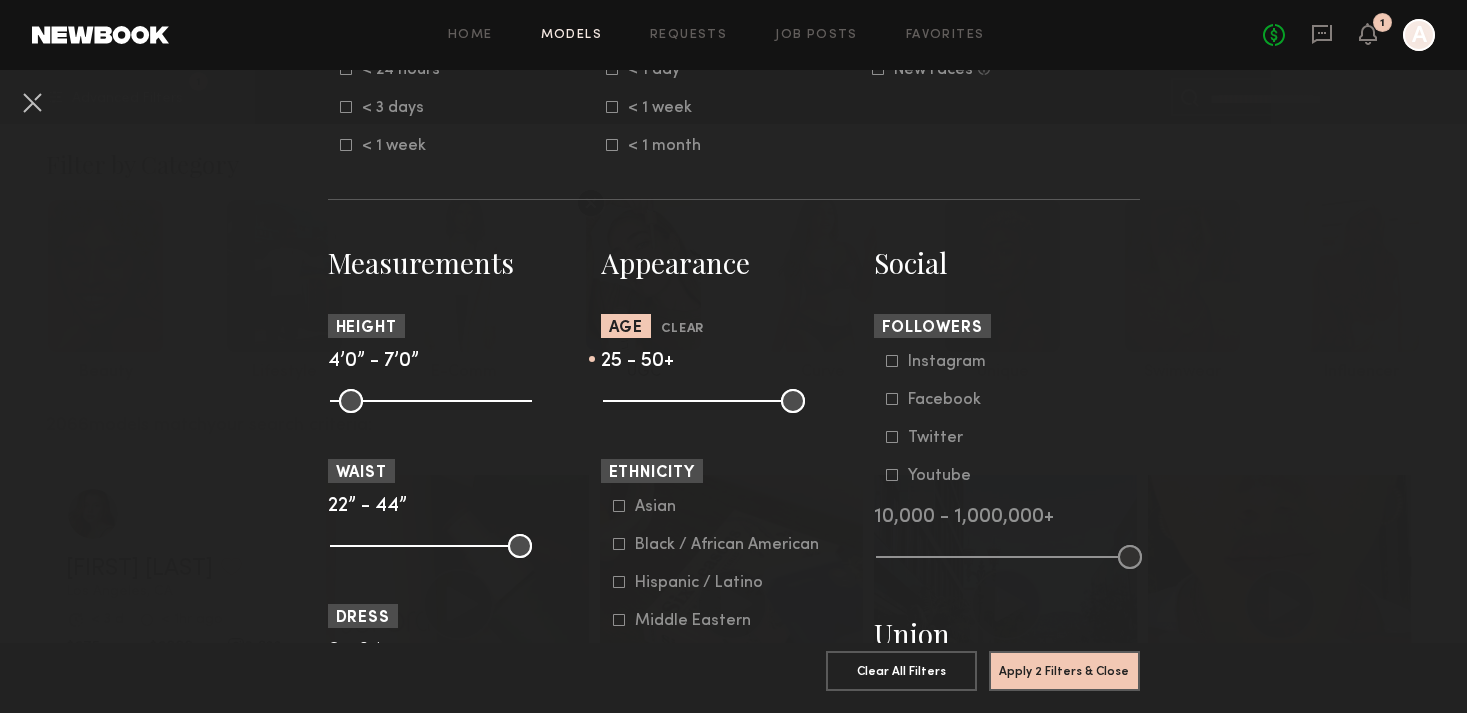 drag, startPoint x: 615, startPoint y: 409, endPoint x: 651, endPoint y: 409, distance: 36 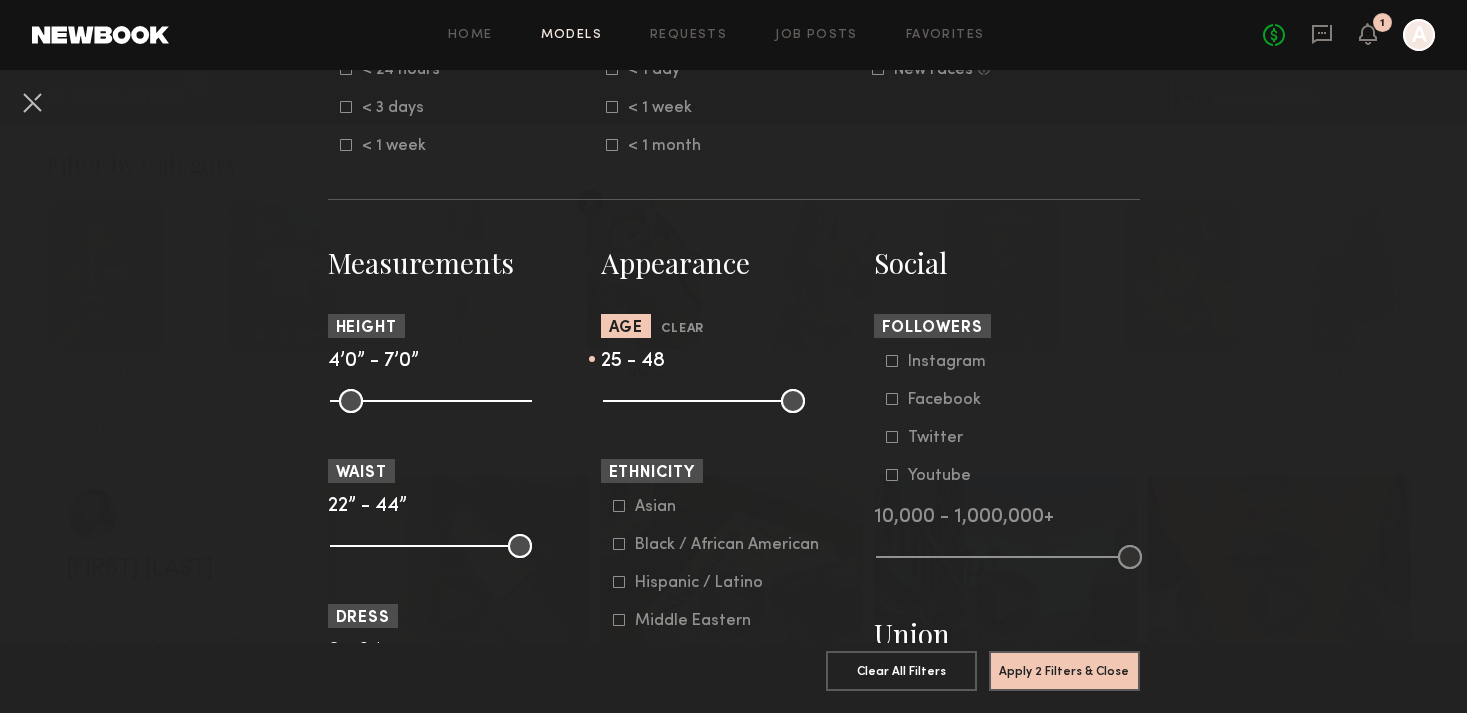 type on "**" 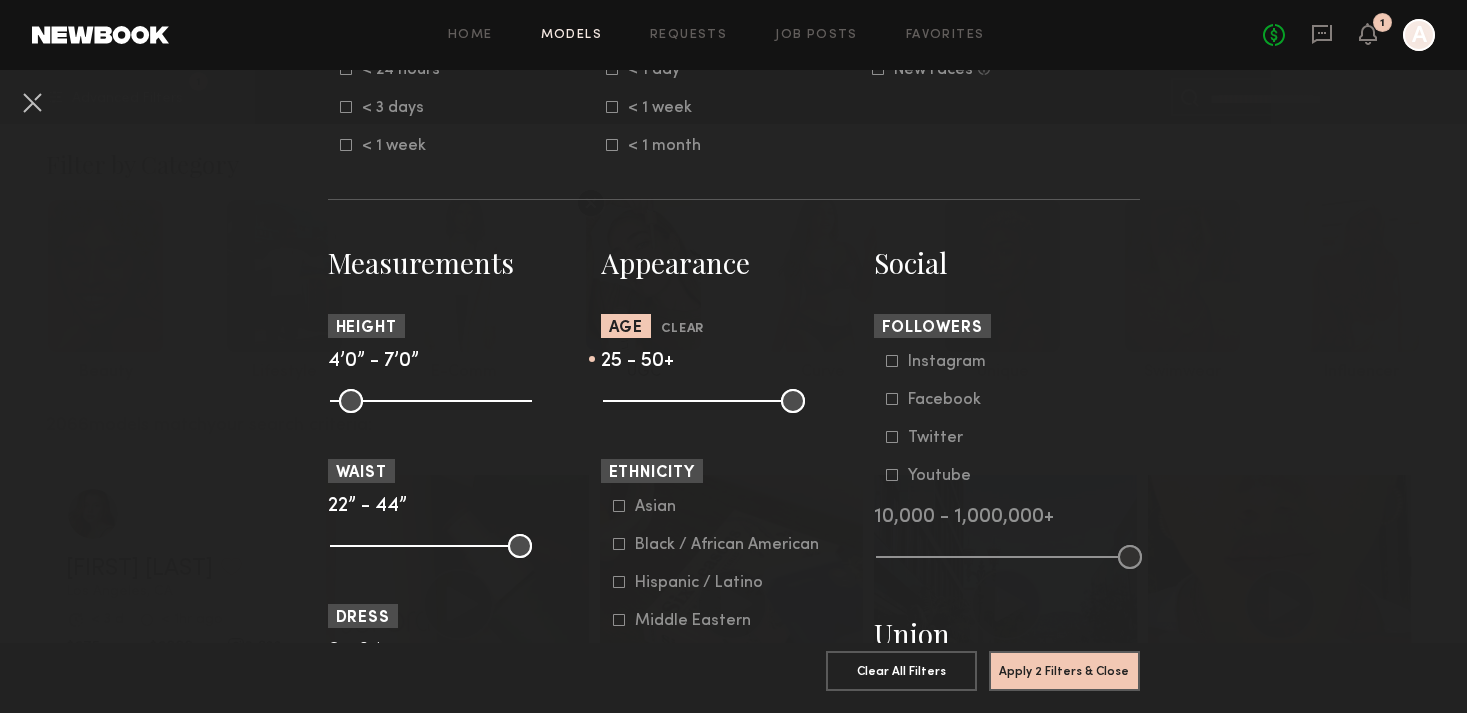 drag, startPoint x: 797, startPoint y: 404, endPoint x: 848, endPoint y: 410, distance: 51.351727 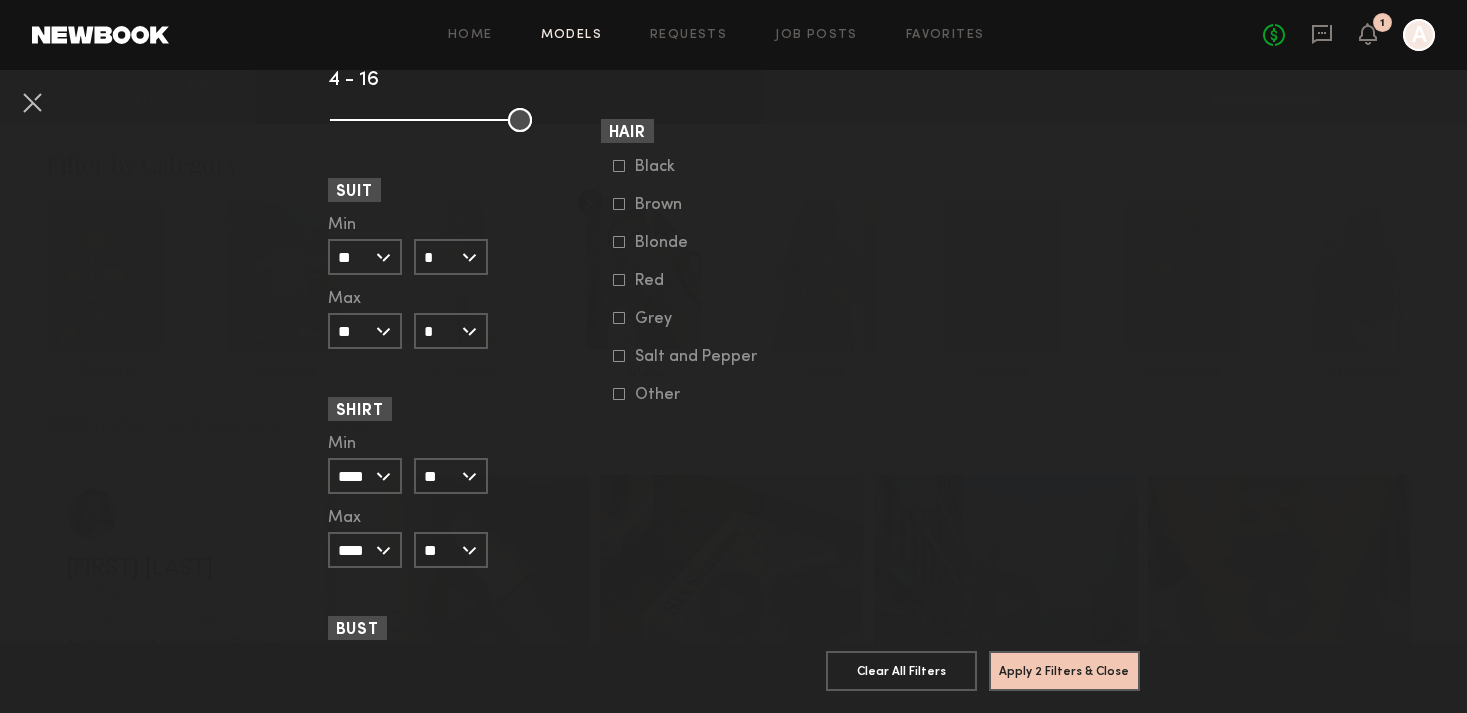 scroll, scrollTop: 1784, scrollLeft: 0, axis: vertical 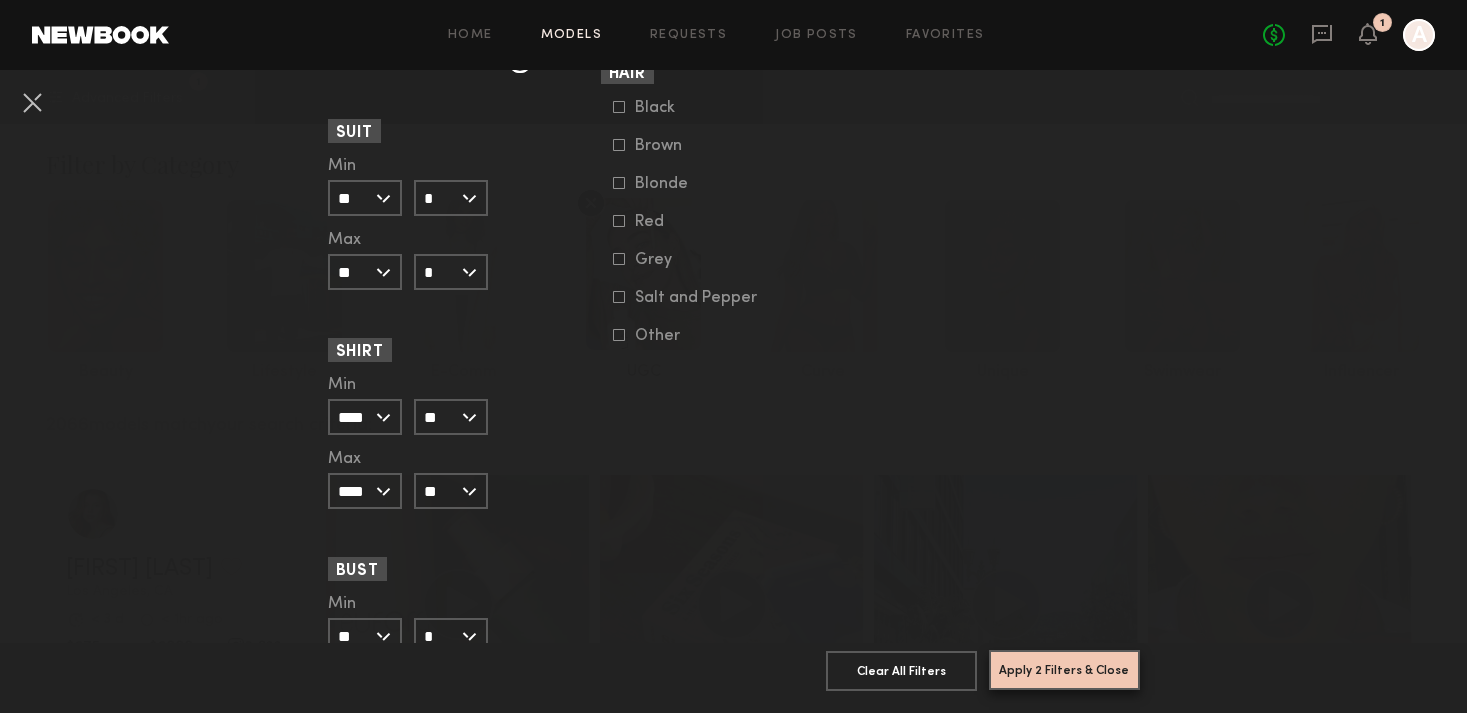 click on "Apply 2 Filters & Close" 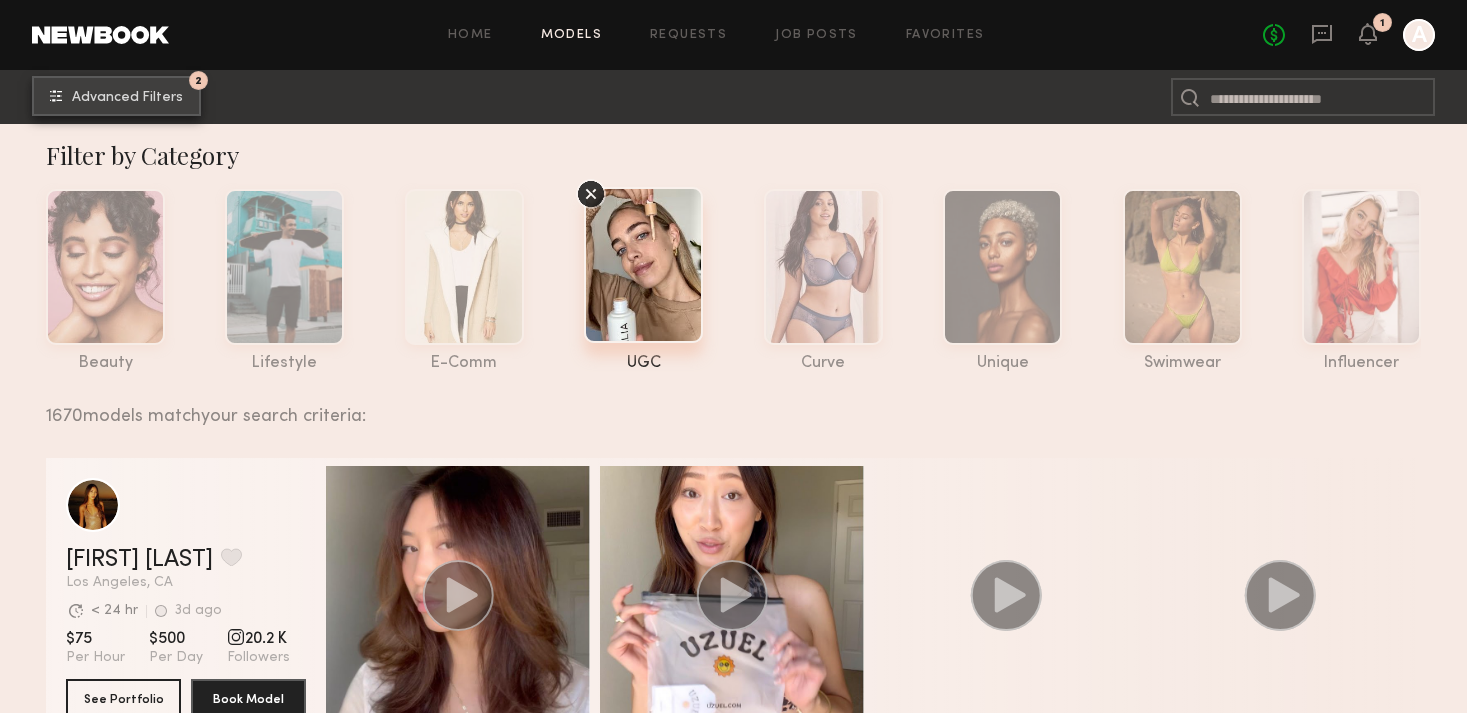 scroll, scrollTop: 0, scrollLeft: 0, axis: both 